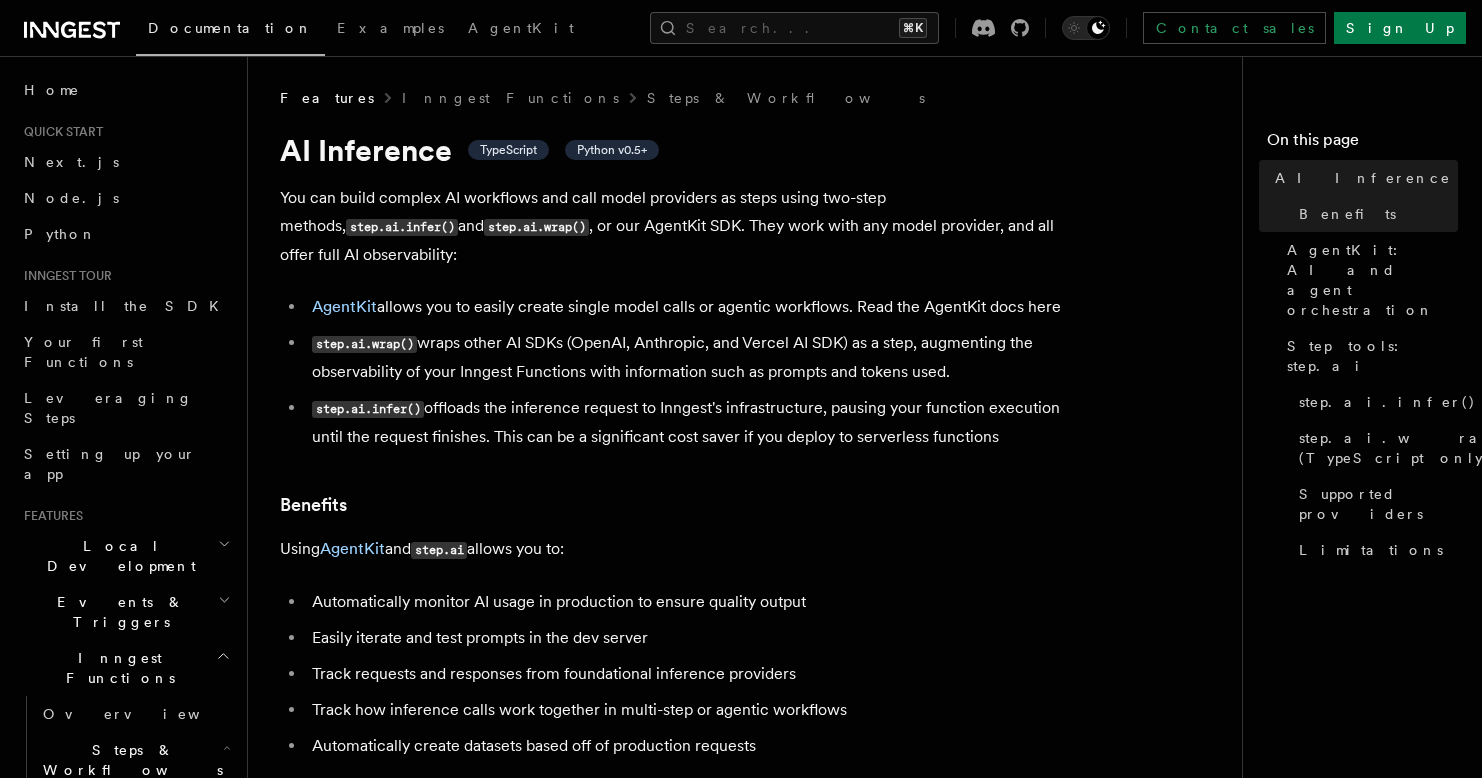 scroll, scrollTop: 0, scrollLeft: 0, axis: both 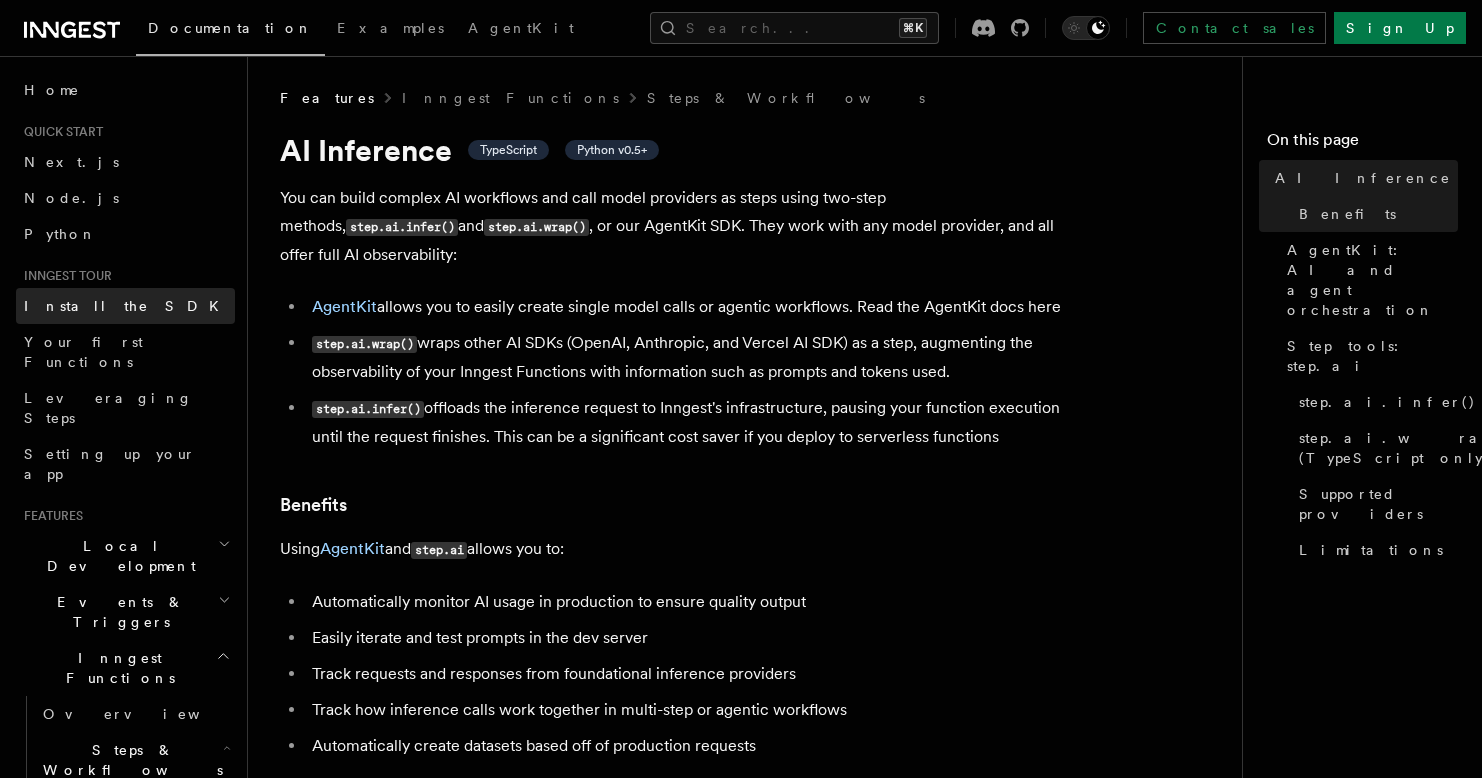 click on "Install the SDK" at bounding box center [125, 306] 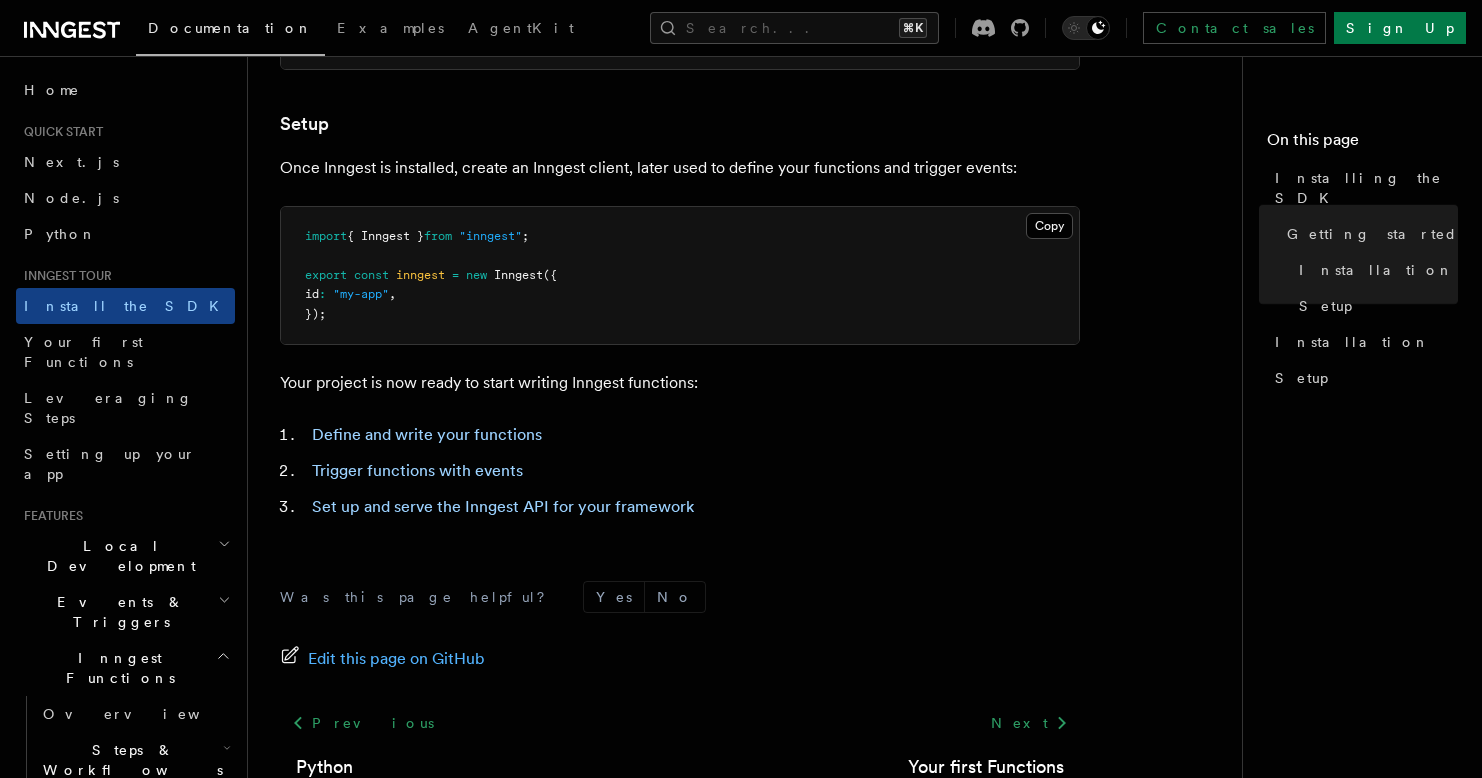 scroll, scrollTop: 885, scrollLeft: 0, axis: vertical 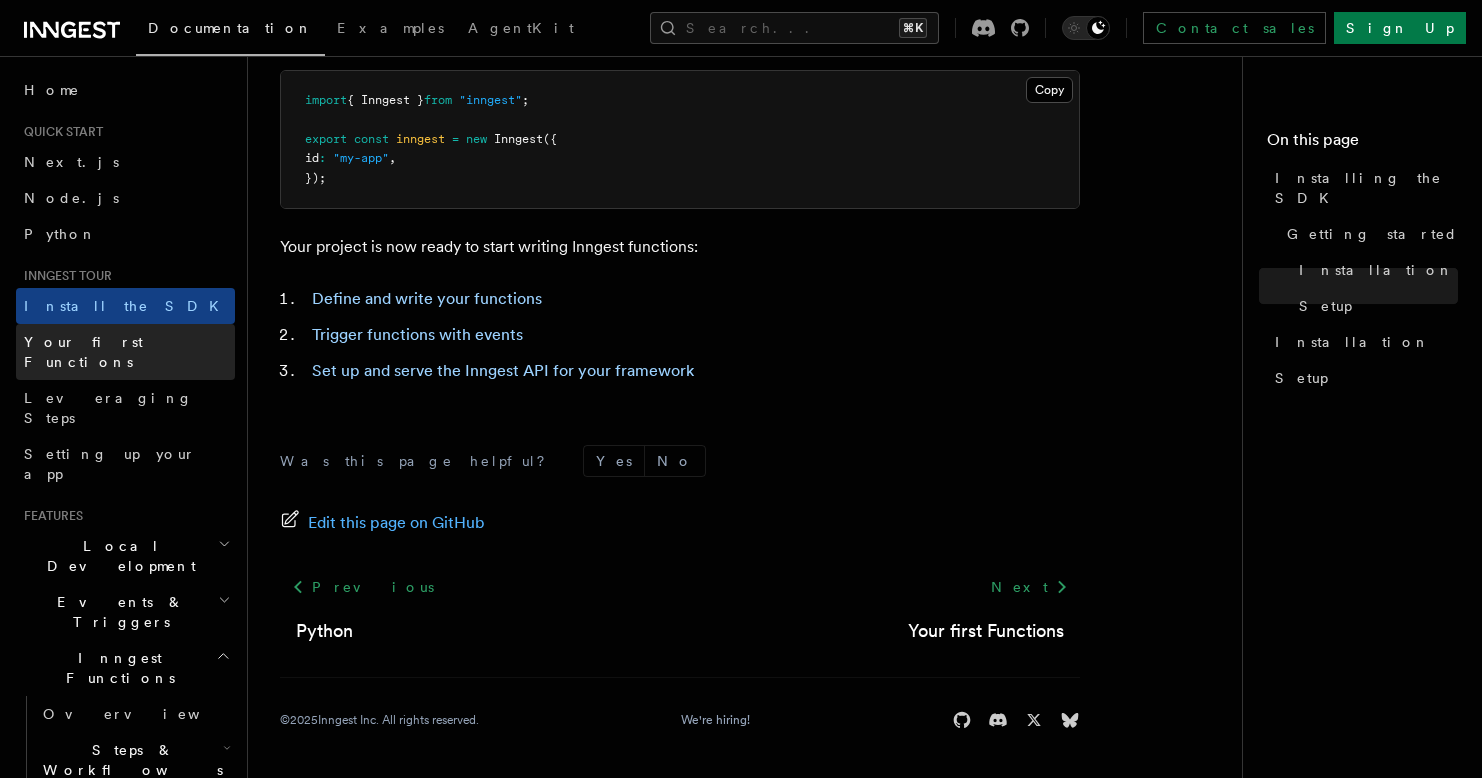 click on "Your first Functions" at bounding box center (83, 352) 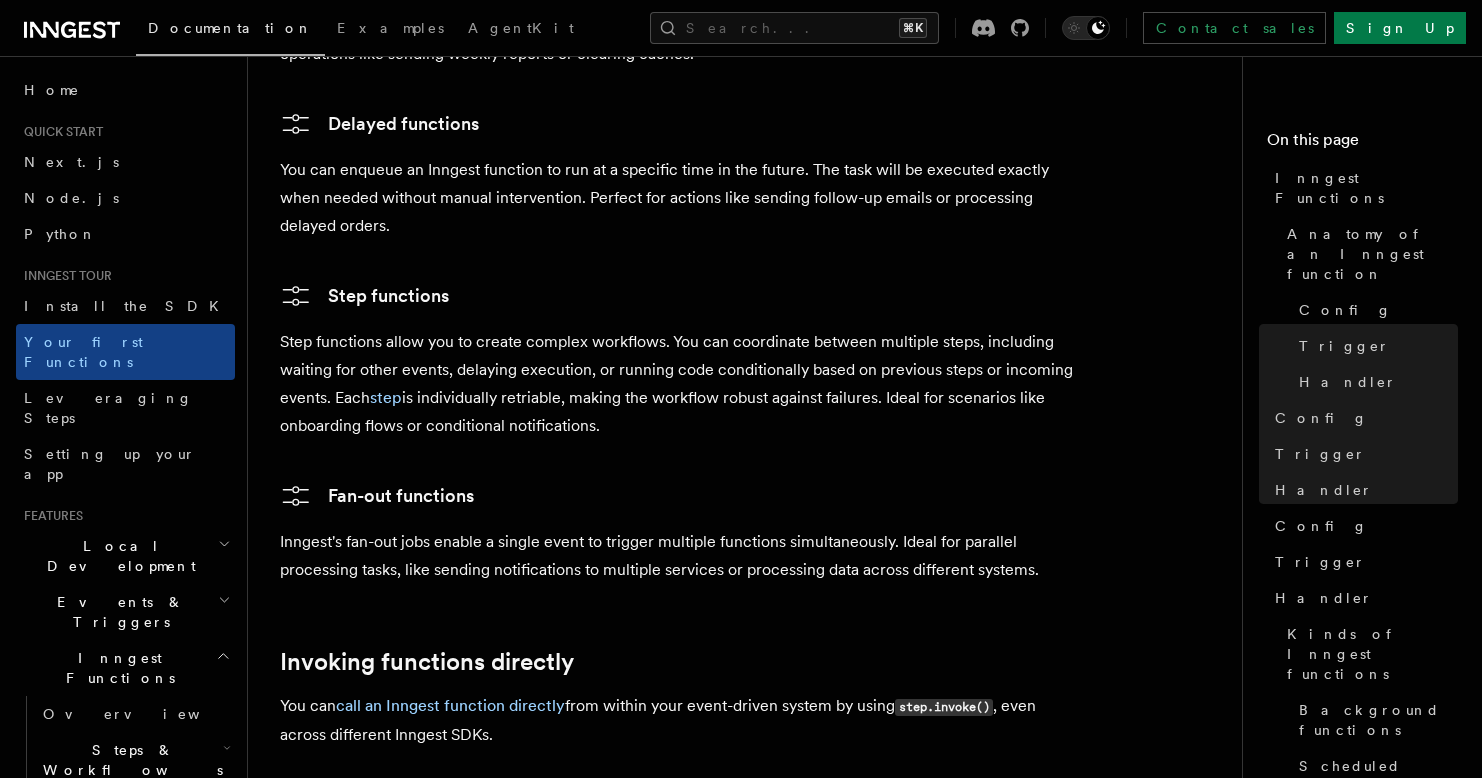 scroll, scrollTop: 4129, scrollLeft: 0, axis: vertical 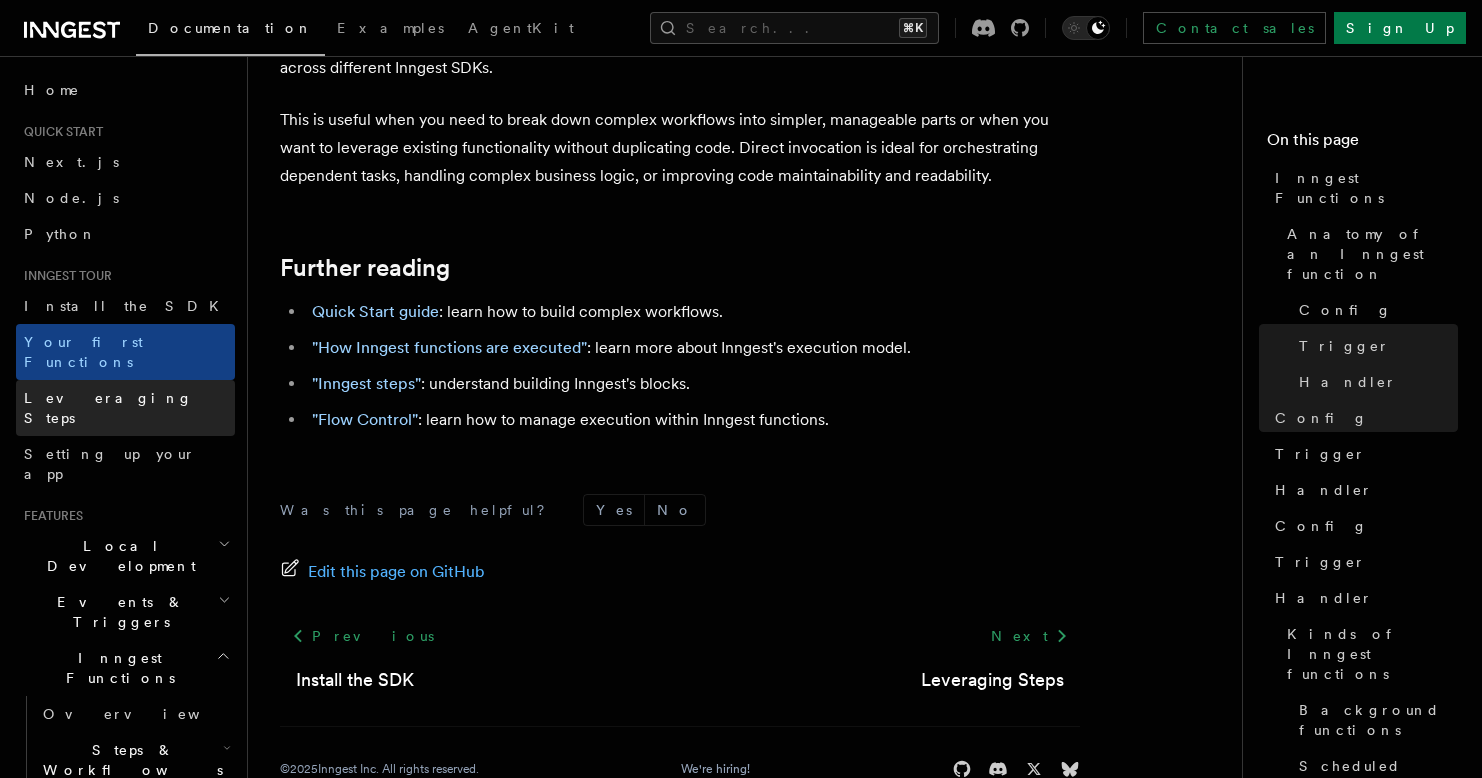 click on "Leveraging Steps" at bounding box center [108, 408] 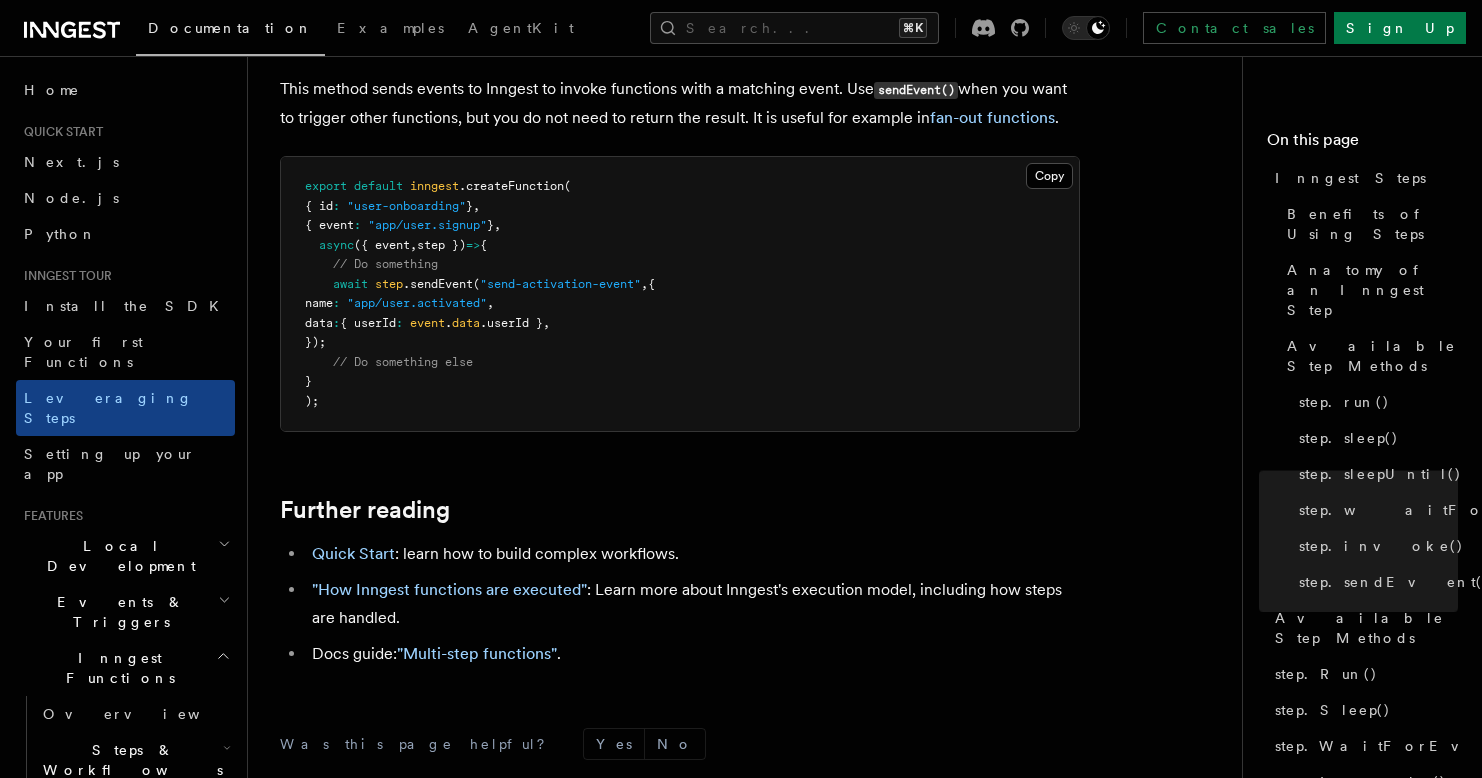 scroll, scrollTop: 4502, scrollLeft: 0, axis: vertical 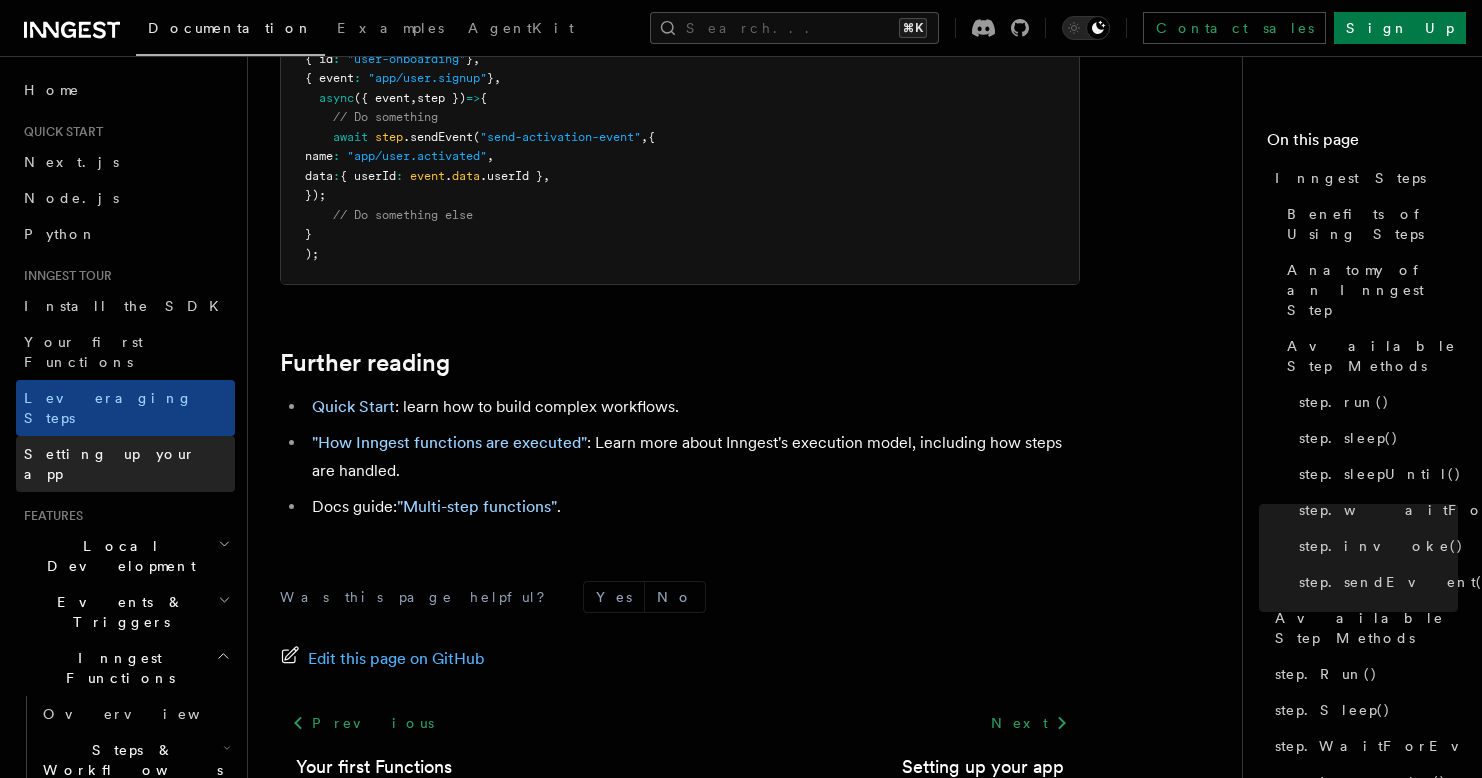 click on "Setting up your app" at bounding box center (110, 464) 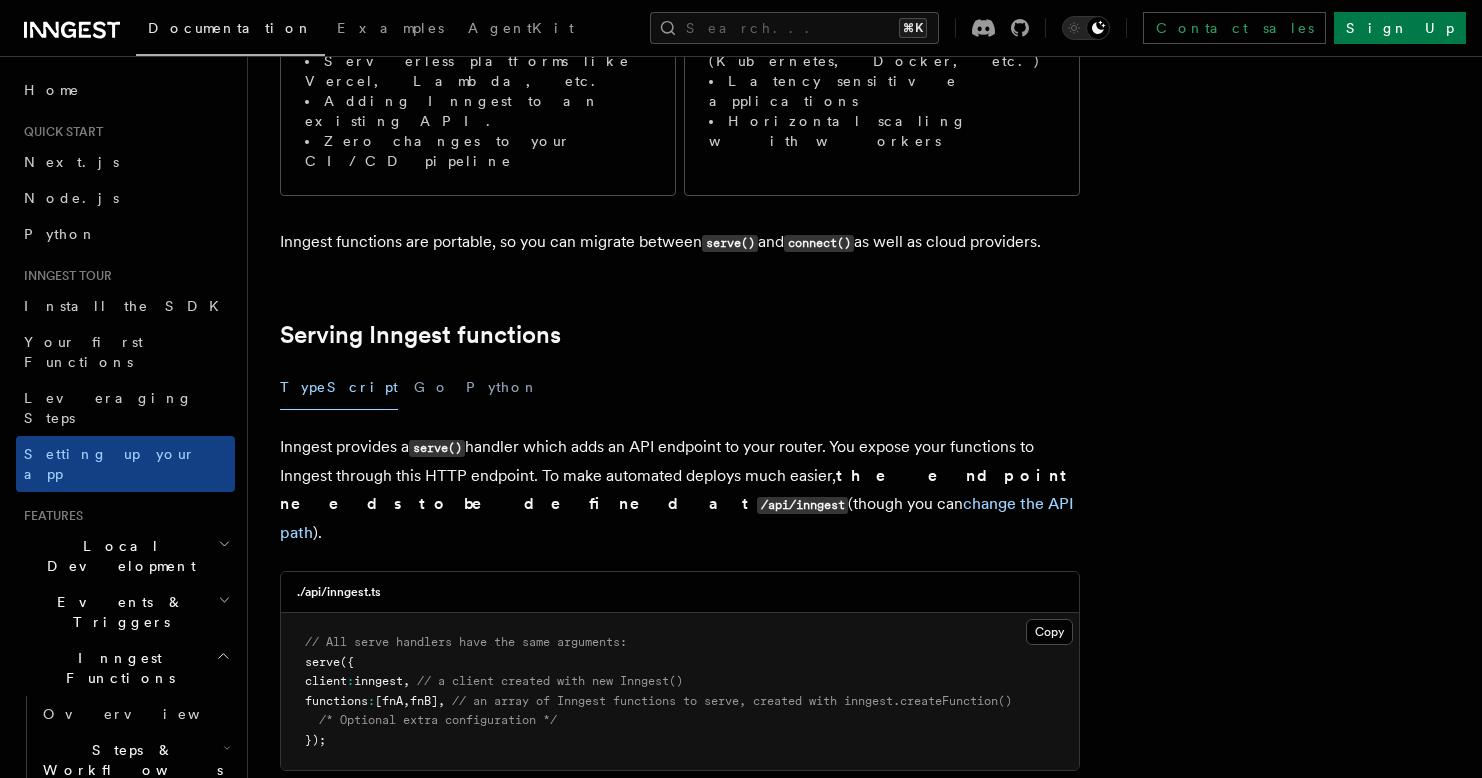 scroll, scrollTop: 793, scrollLeft: 0, axis: vertical 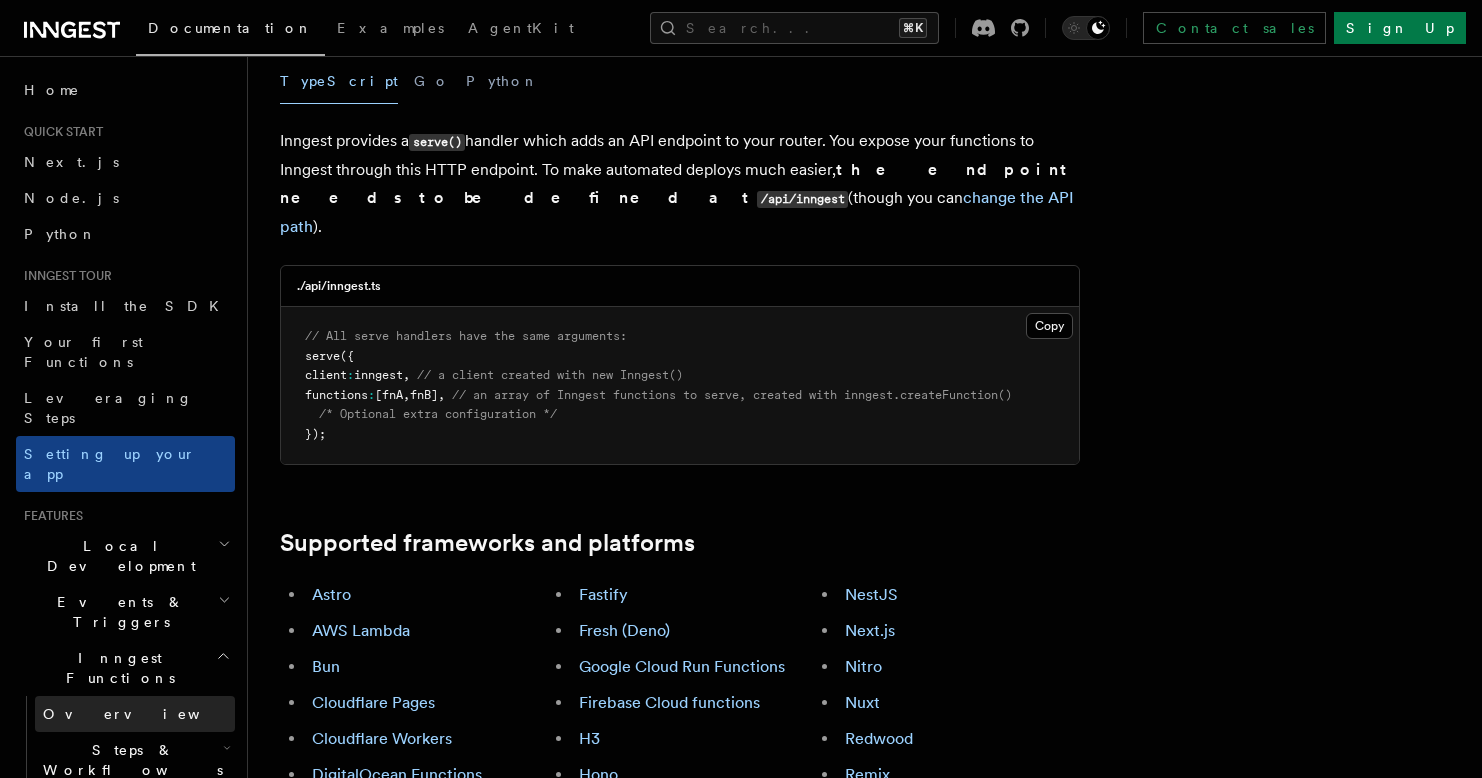 click on "Overview" at bounding box center [146, 714] 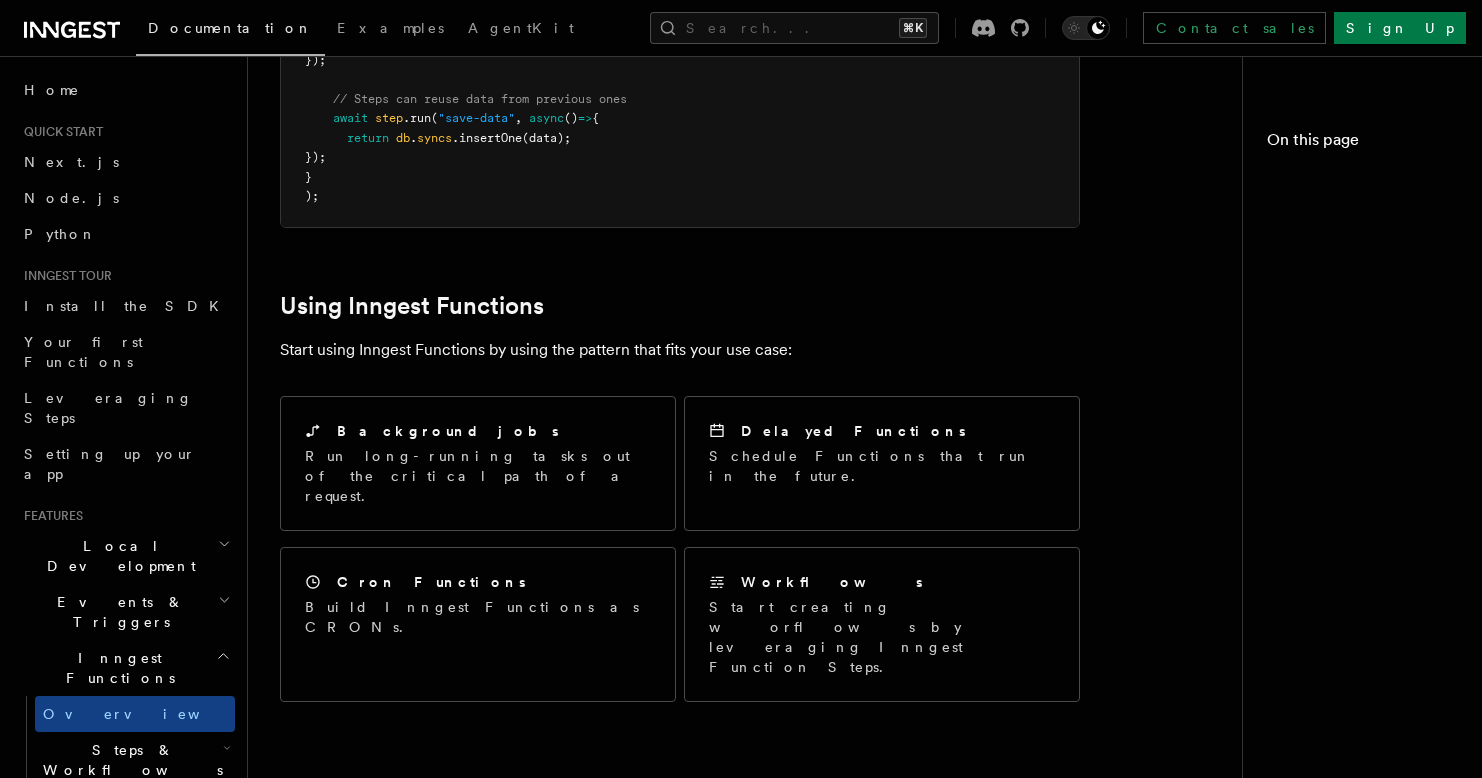 scroll, scrollTop: 0, scrollLeft: 0, axis: both 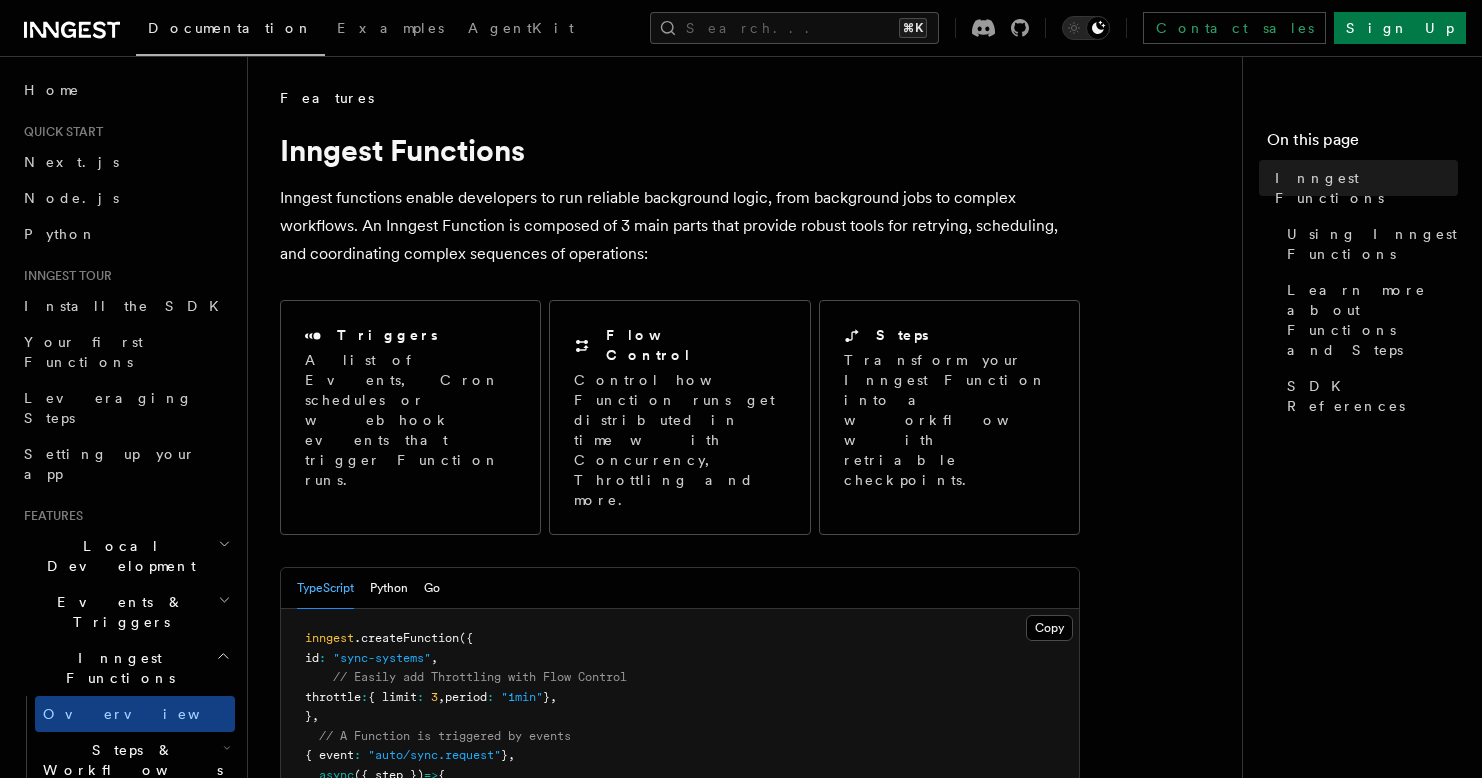 click on "Steps & Workflows" at bounding box center (129, 760) 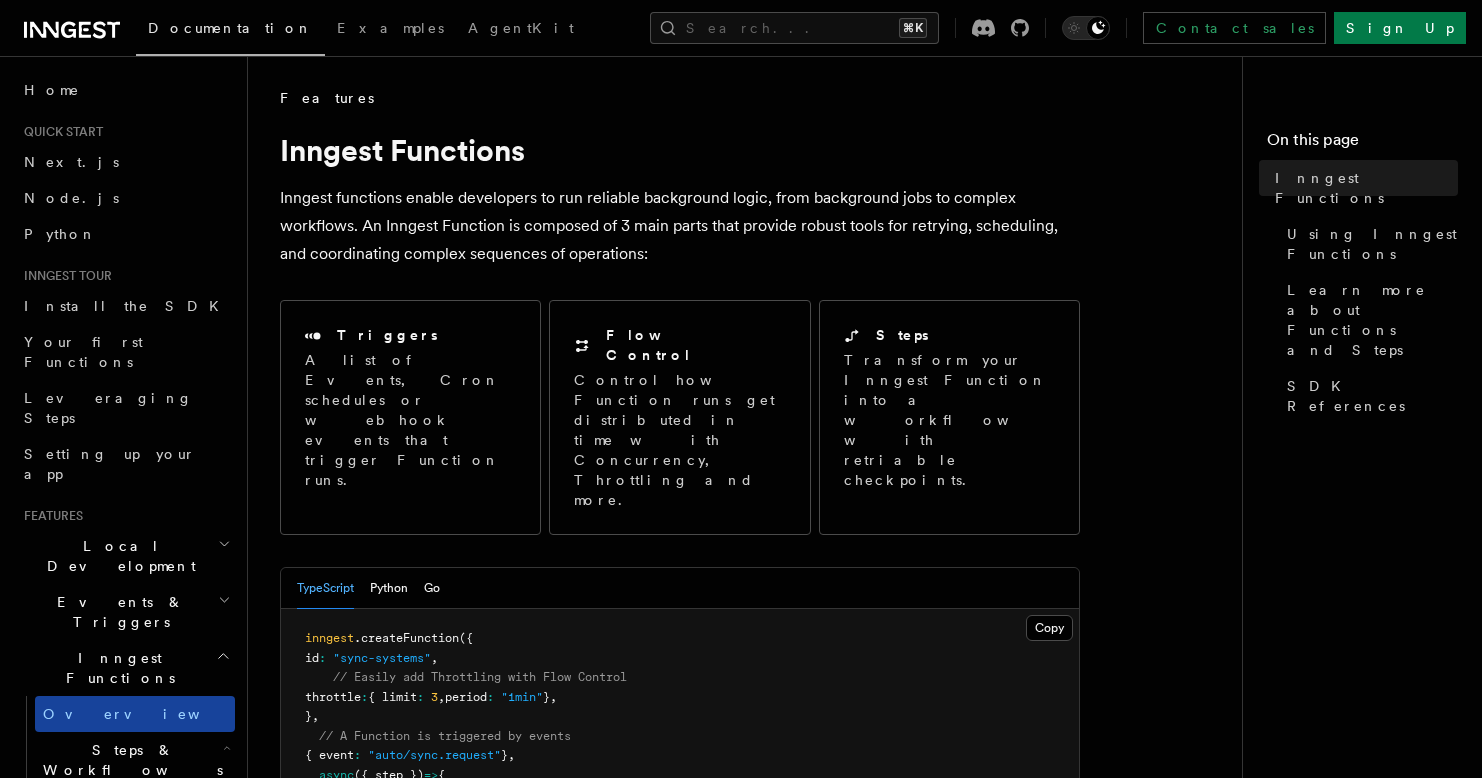 scroll, scrollTop: 266, scrollLeft: 0, axis: vertical 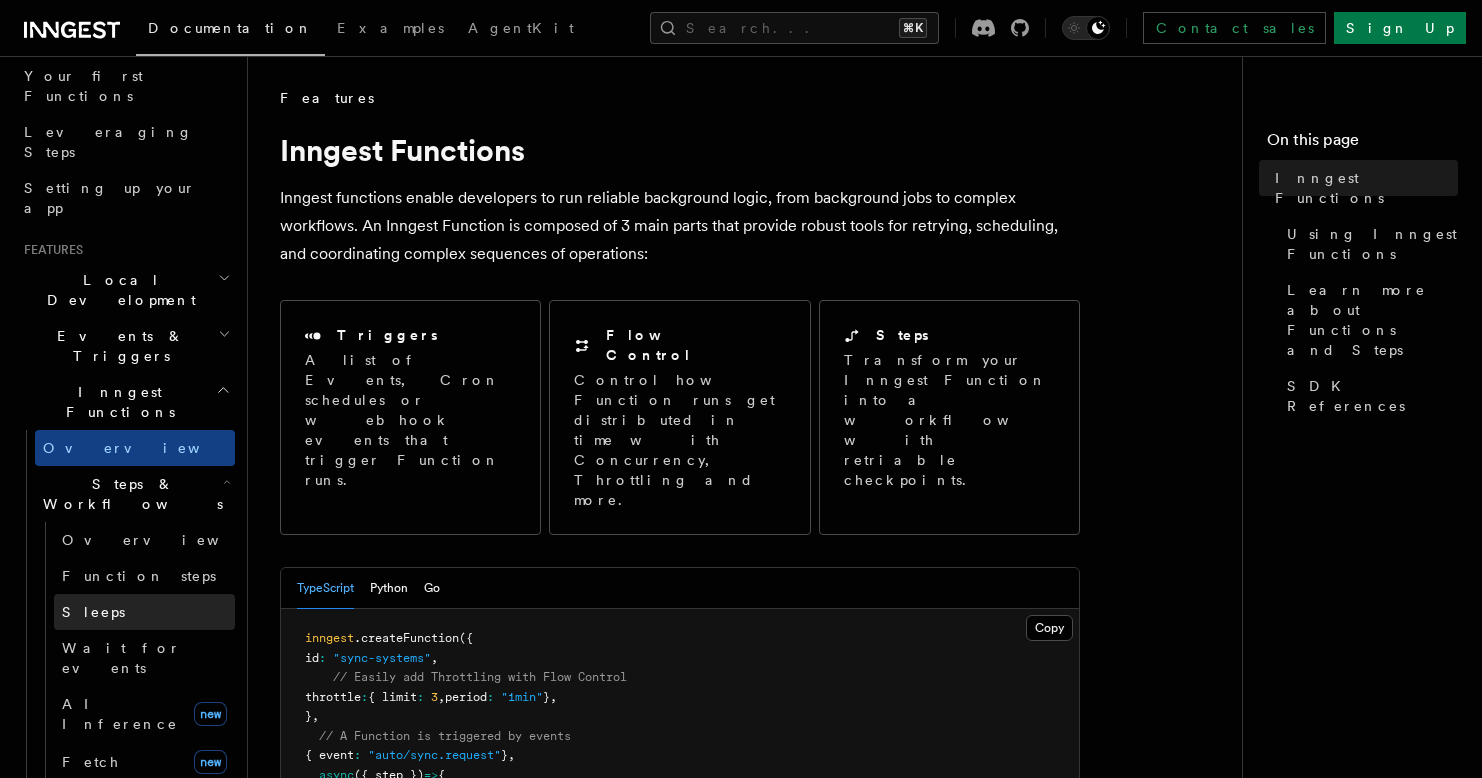 click on "Sleeps" at bounding box center (144, 612) 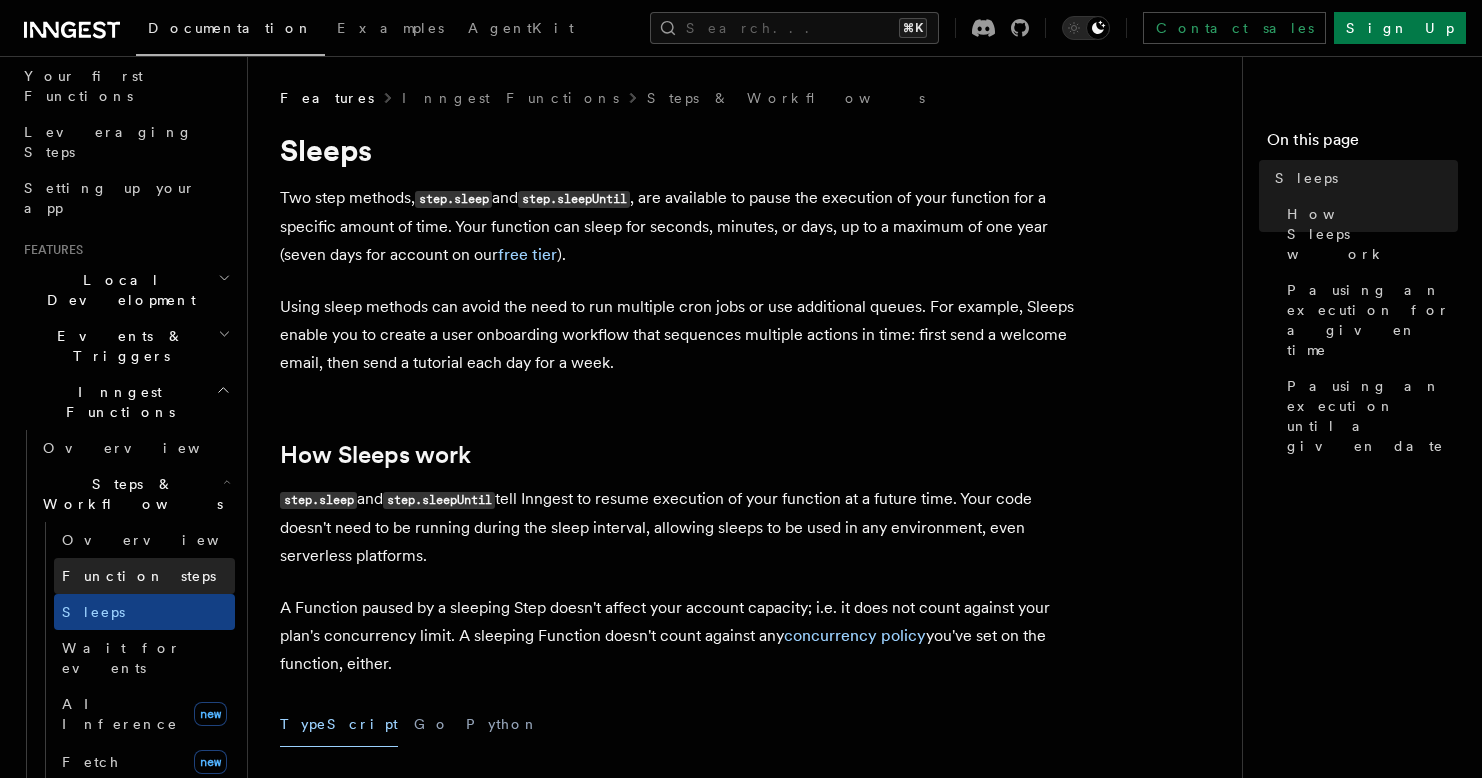 click on "Function steps" at bounding box center (139, 576) 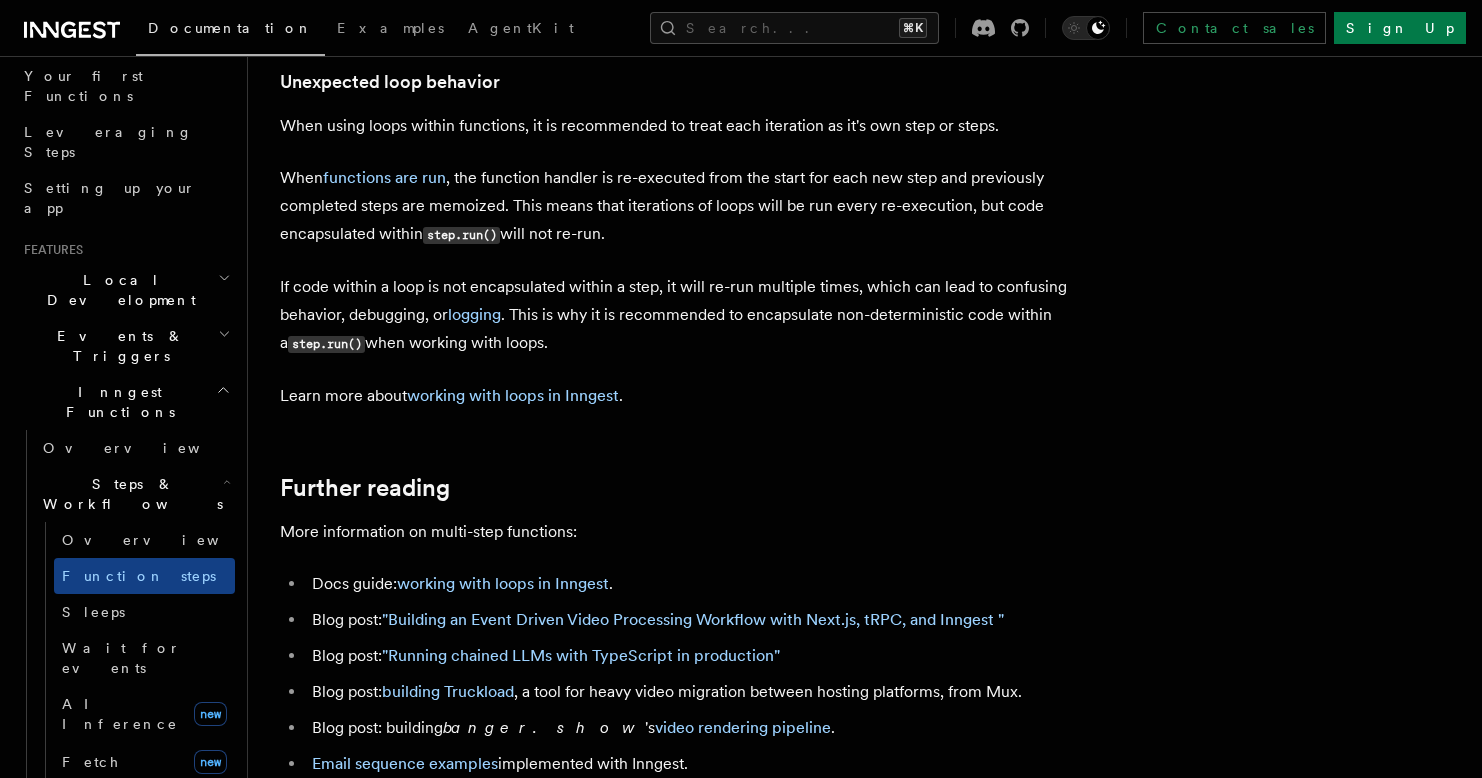 scroll, scrollTop: 6878, scrollLeft: 0, axis: vertical 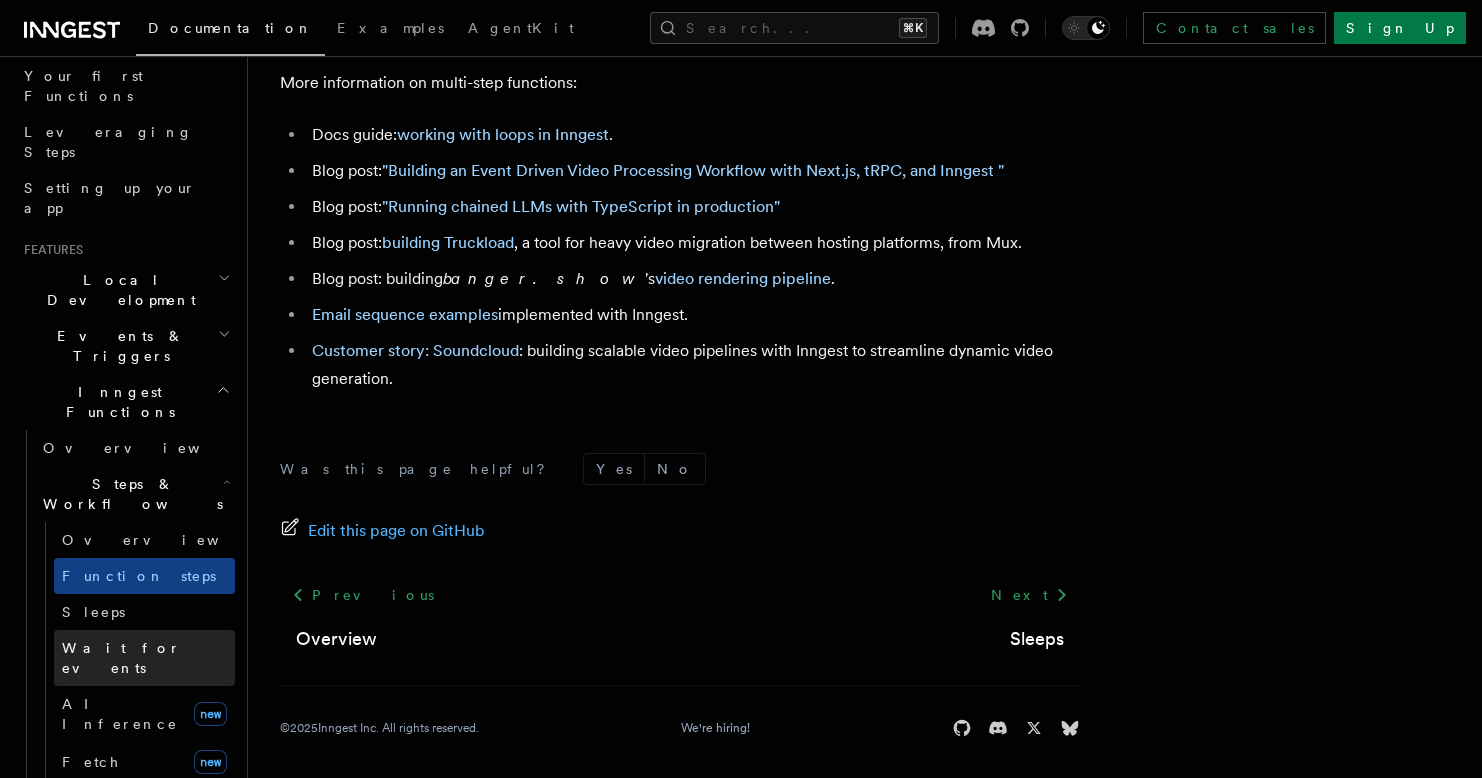 click on "Wait for events" at bounding box center [121, 658] 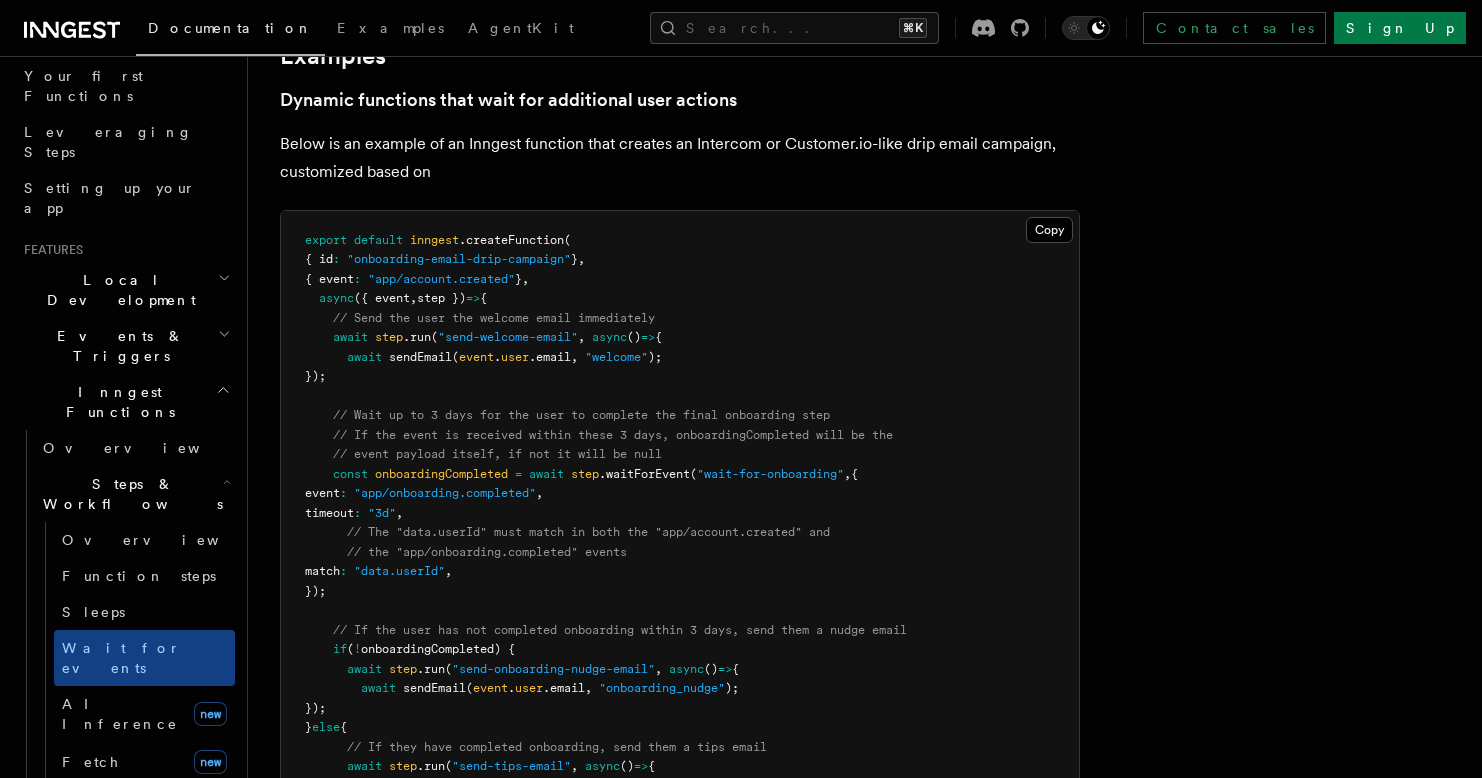 scroll, scrollTop: 1486, scrollLeft: 0, axis: vertical 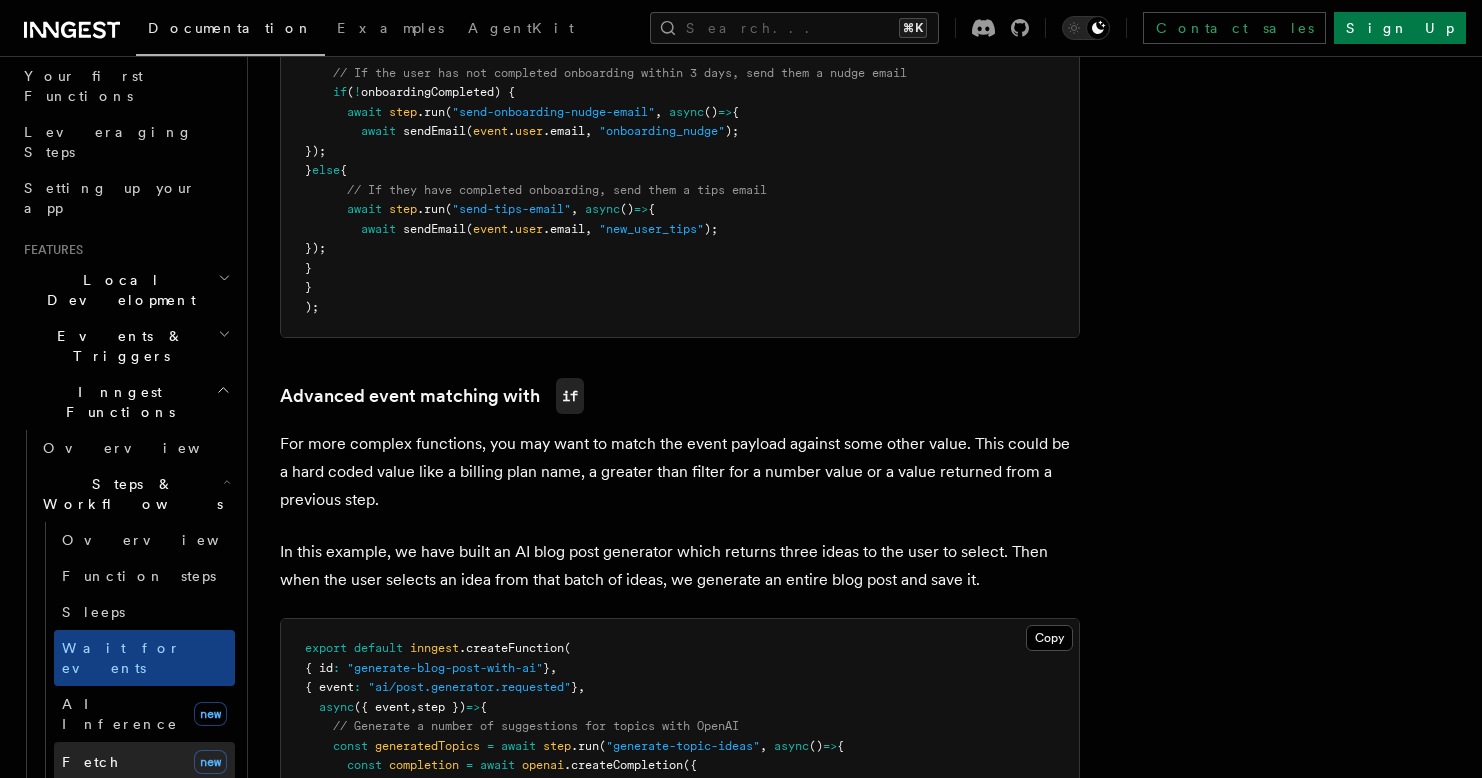 click on "Fetch" at bounding box center (91, 762) 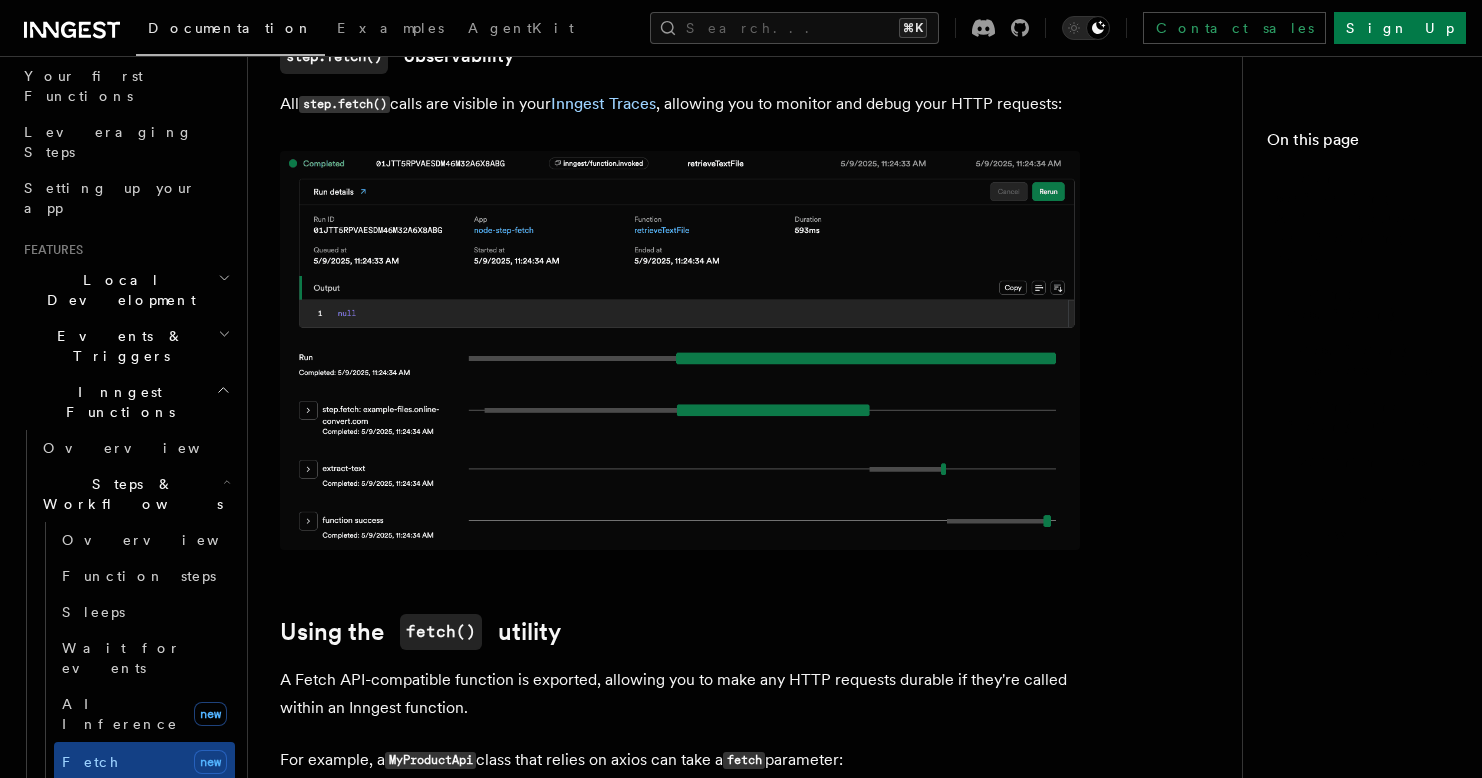 scroll, scrollTop: 0, scrollLeft: 0, axis: both 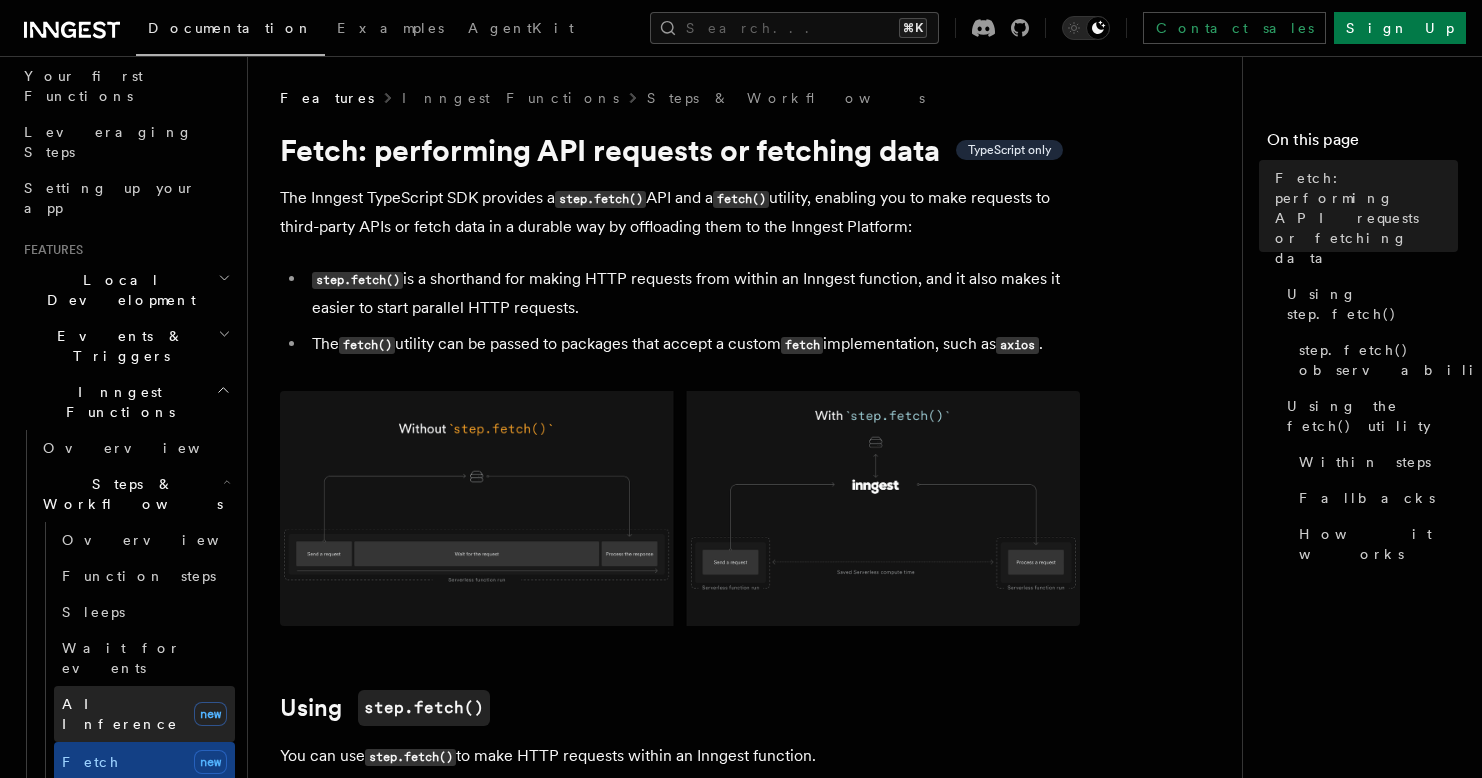 click on "AI Inference" at bounding box center (120, 714) 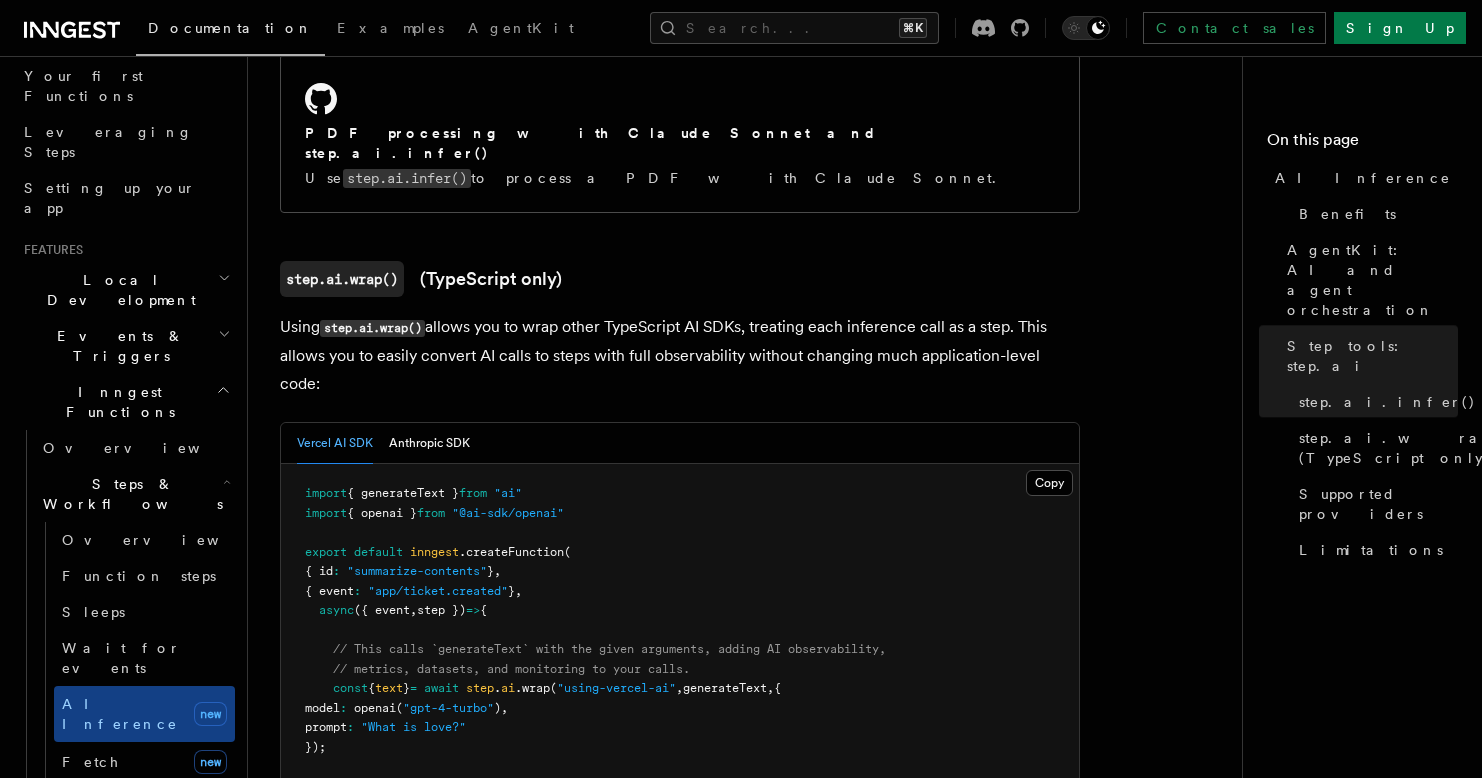 scroll, scrollTop: 2977, scrollLeft: 0, axis: vertical 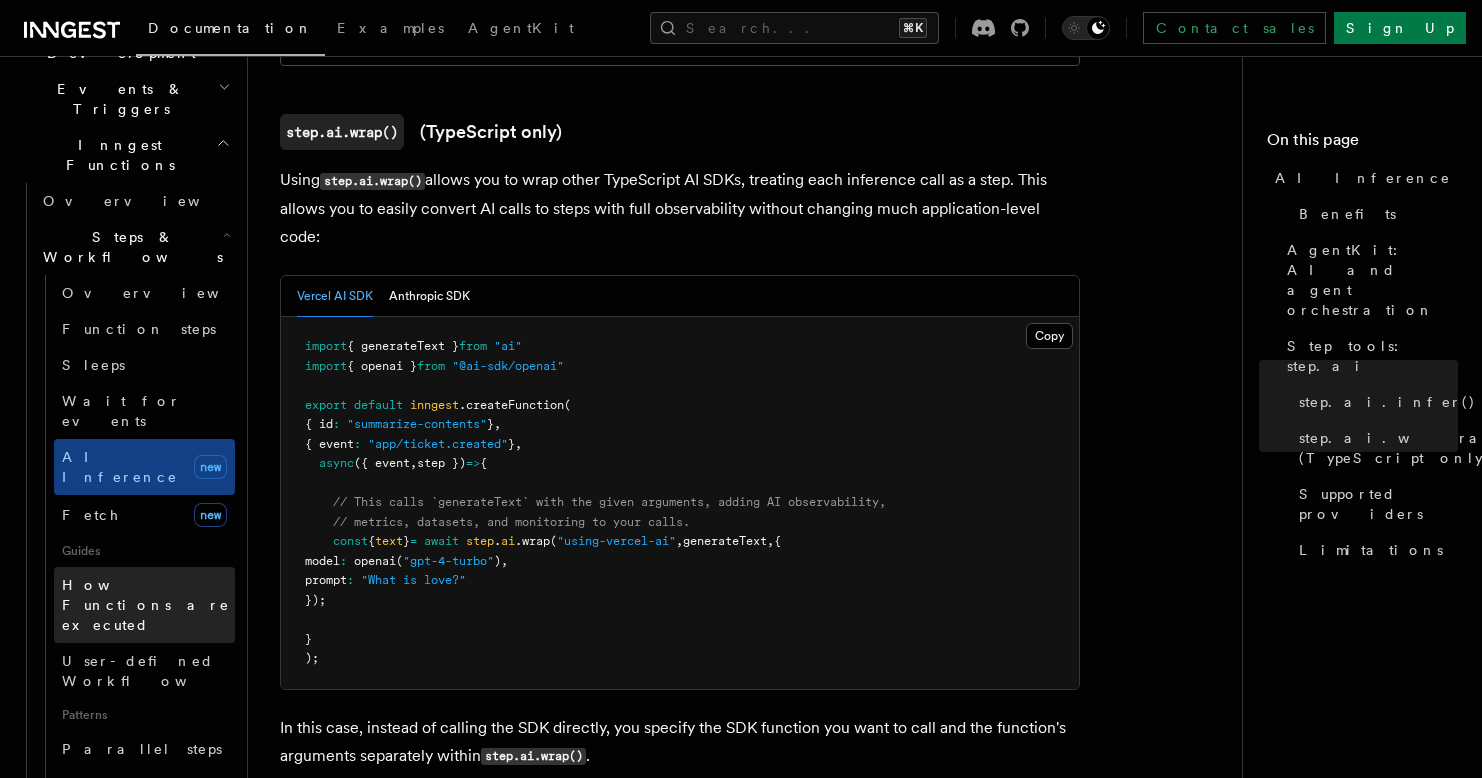 click on "How Functions are executed" at bounding box center (146, 605) 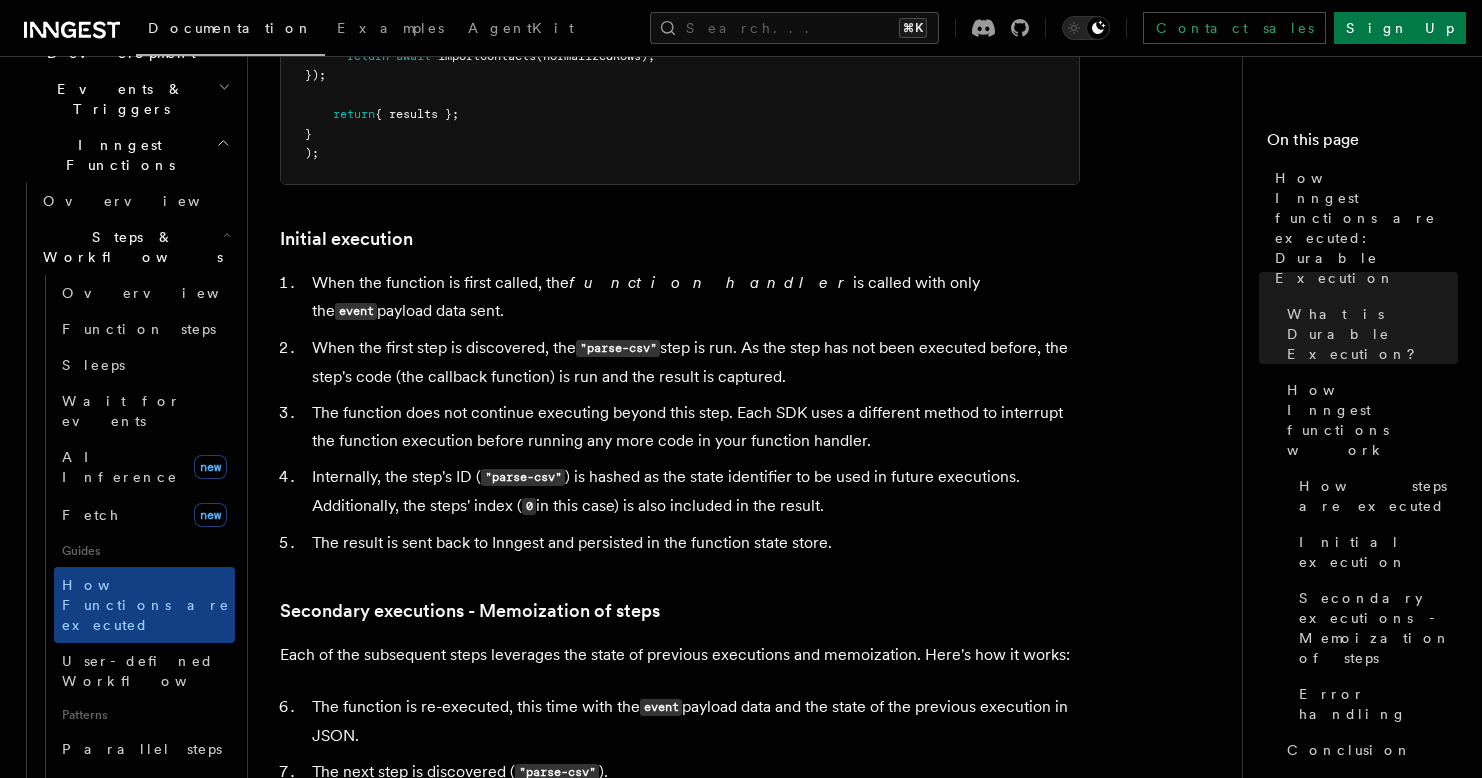scroll, scrollTop: 2333, scrollLeft: 0, axis: vertical 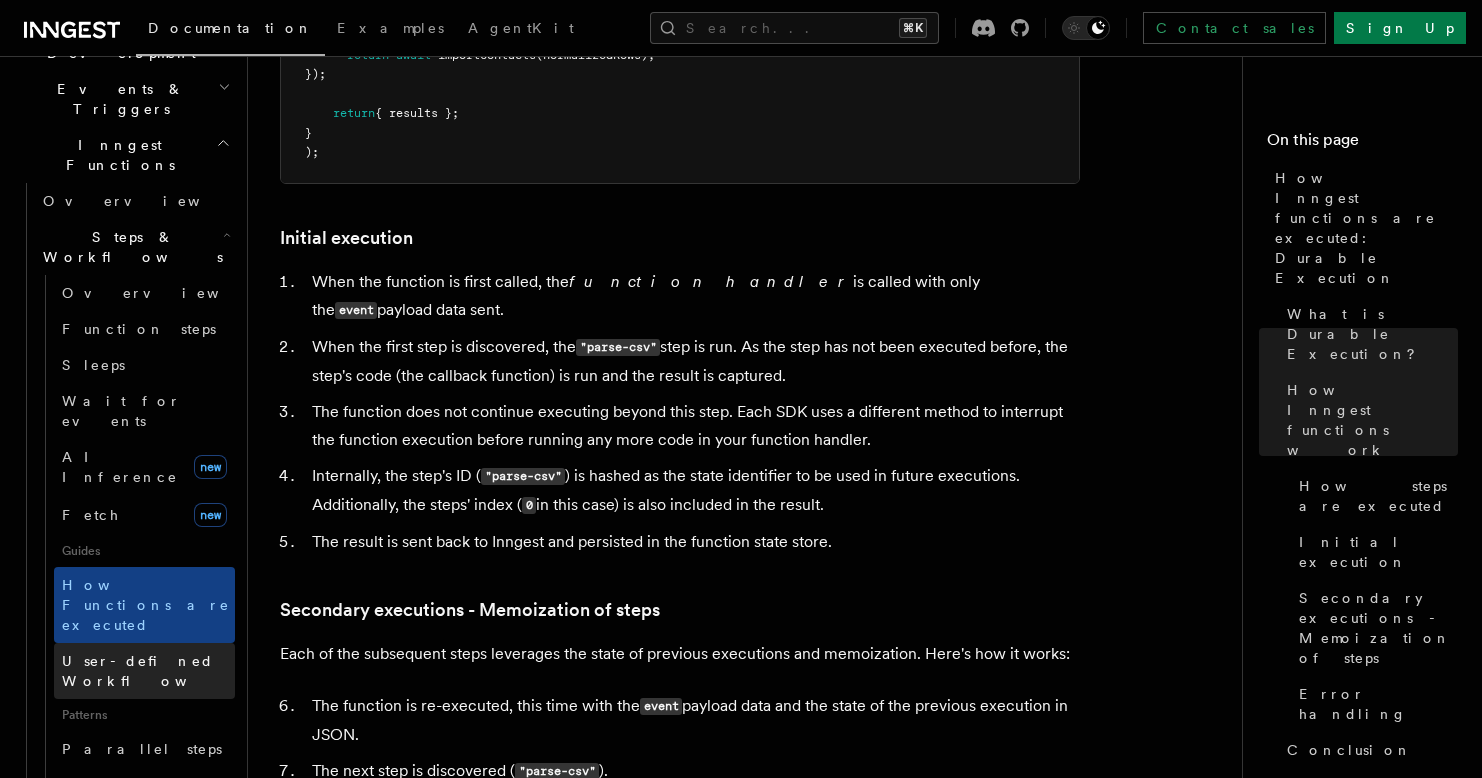 click on "User-defined Workflows" at bounding box center (152, 671) 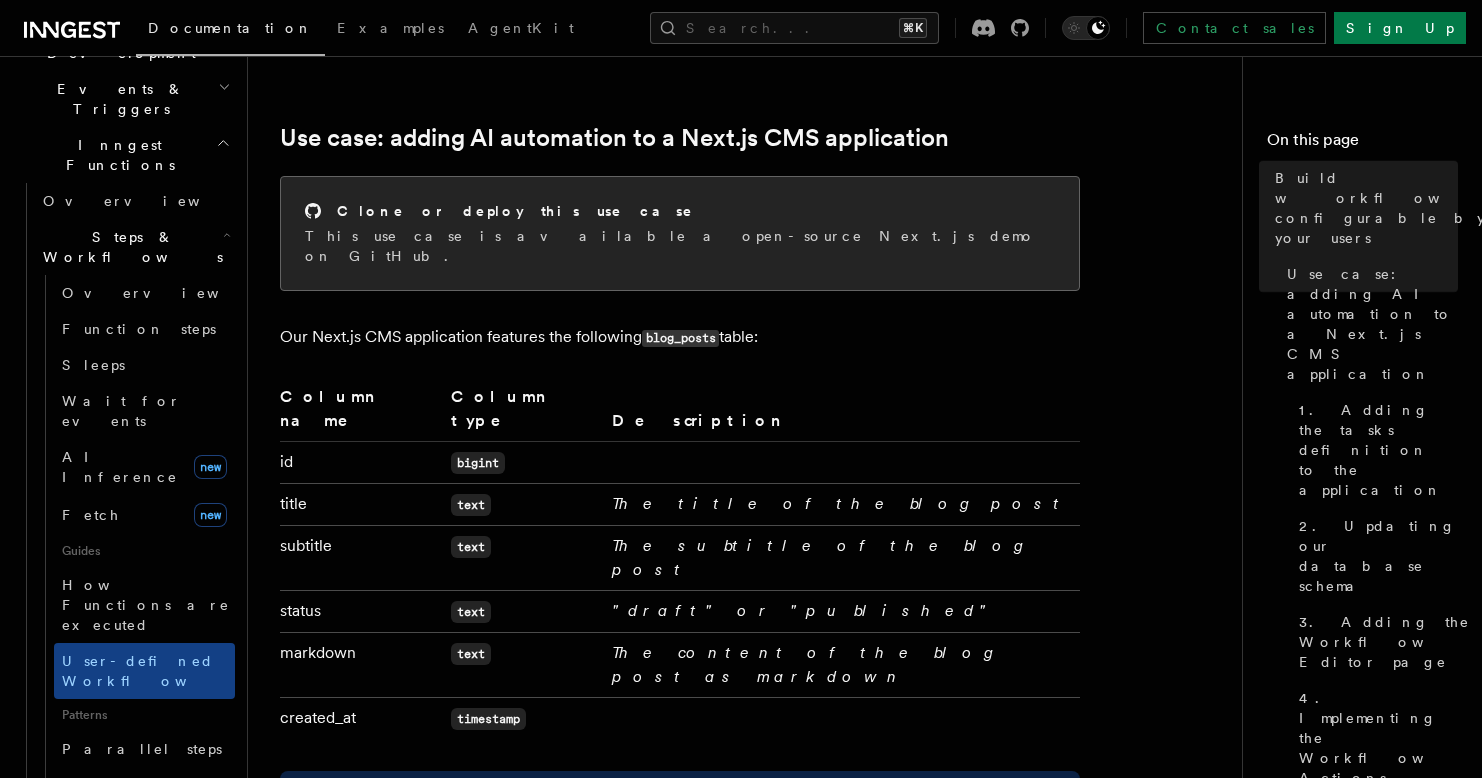 scroll, scrollTop: 1427, scrollLeft: 0, axis: vertical 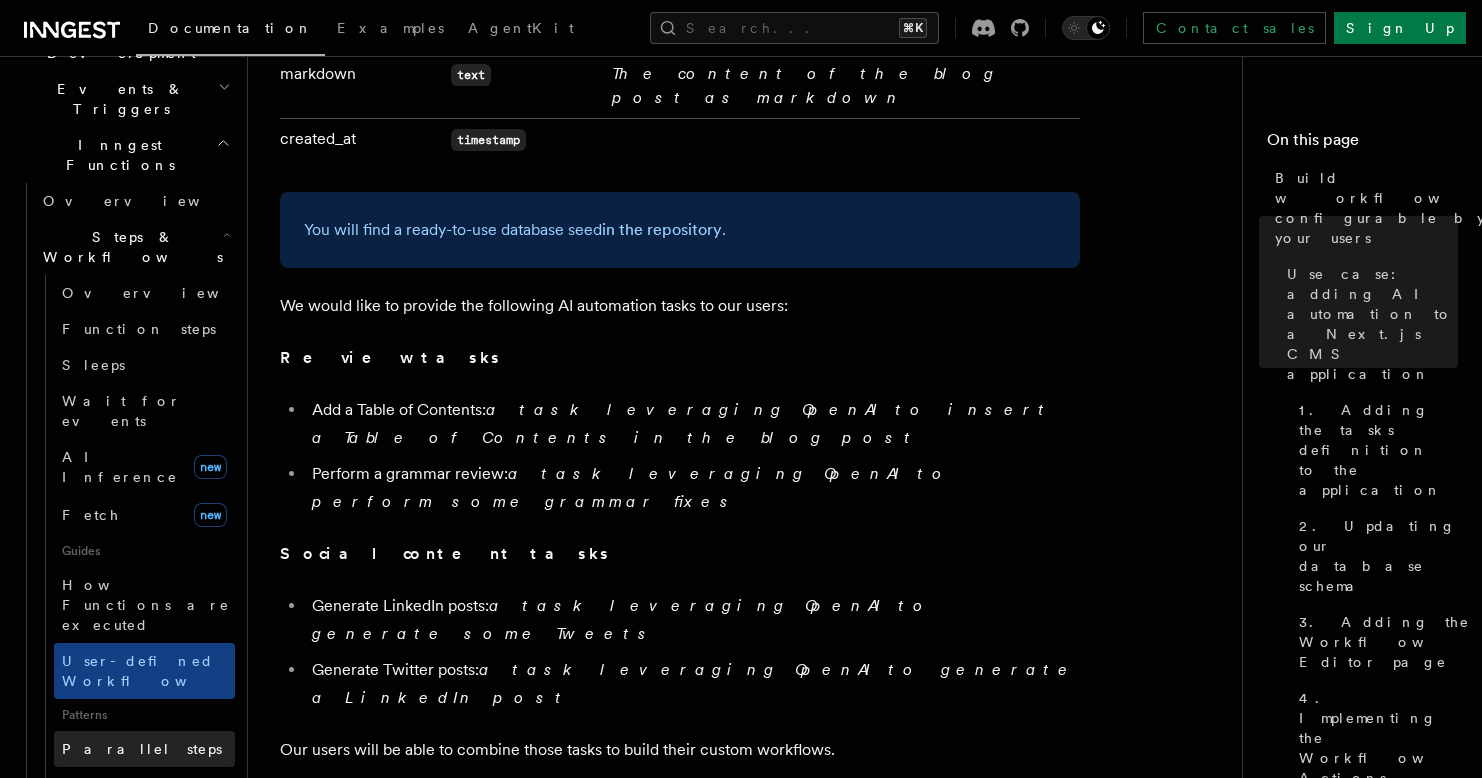 click on "Parallel steps" at bounding box center (144, 749) 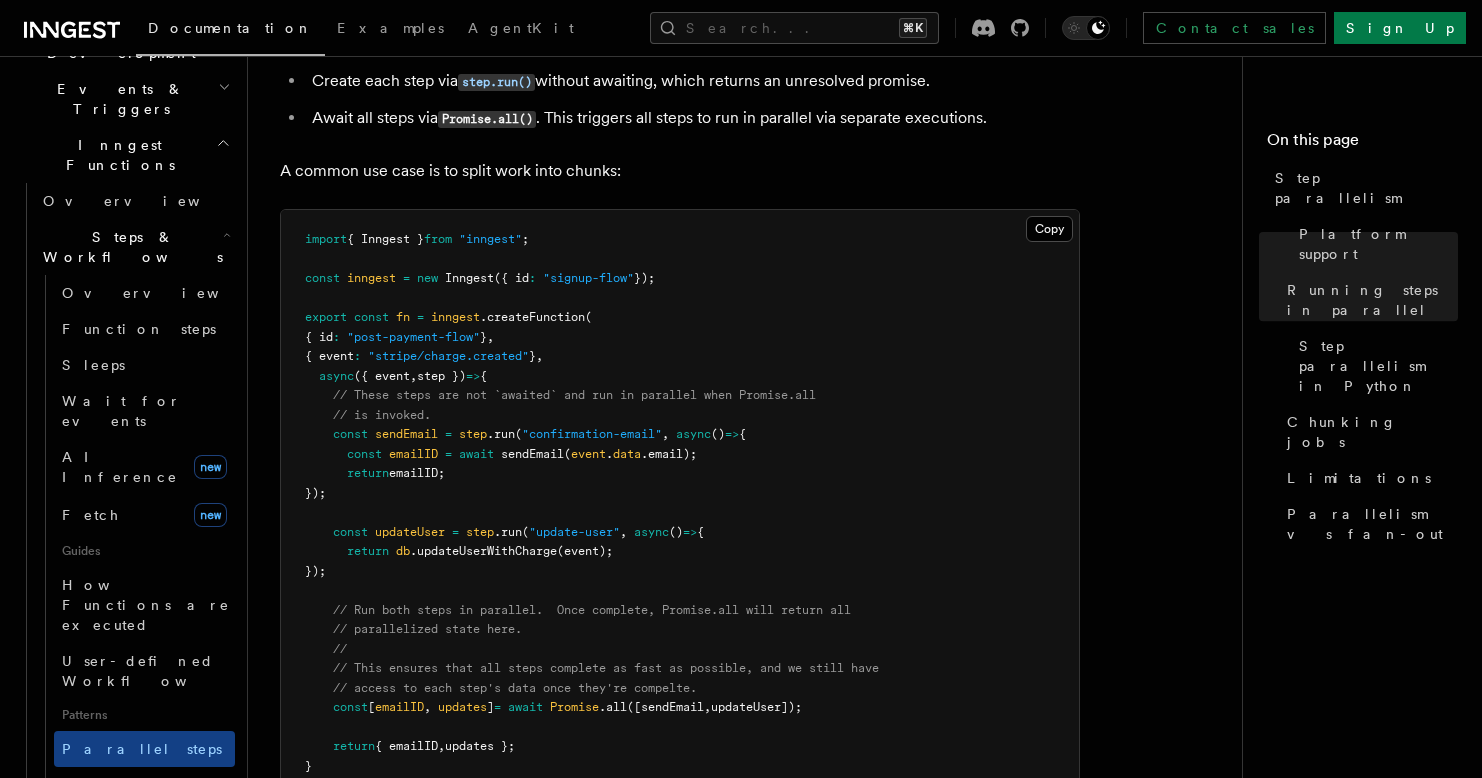scroll, scrollTop: 412, scrollLeft: 0, axis: vertical 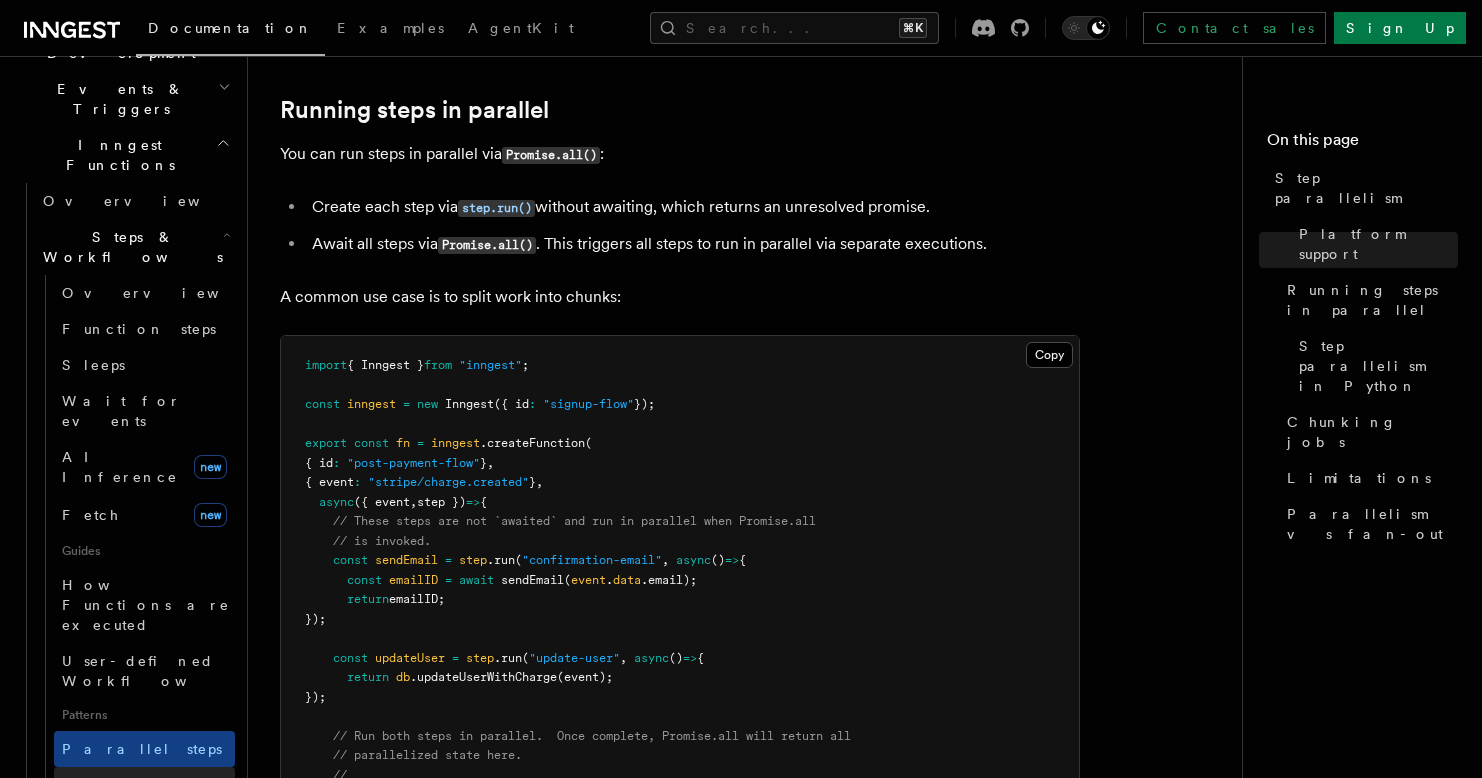 click on "Loops over steps" at bounding box center (148, 795) 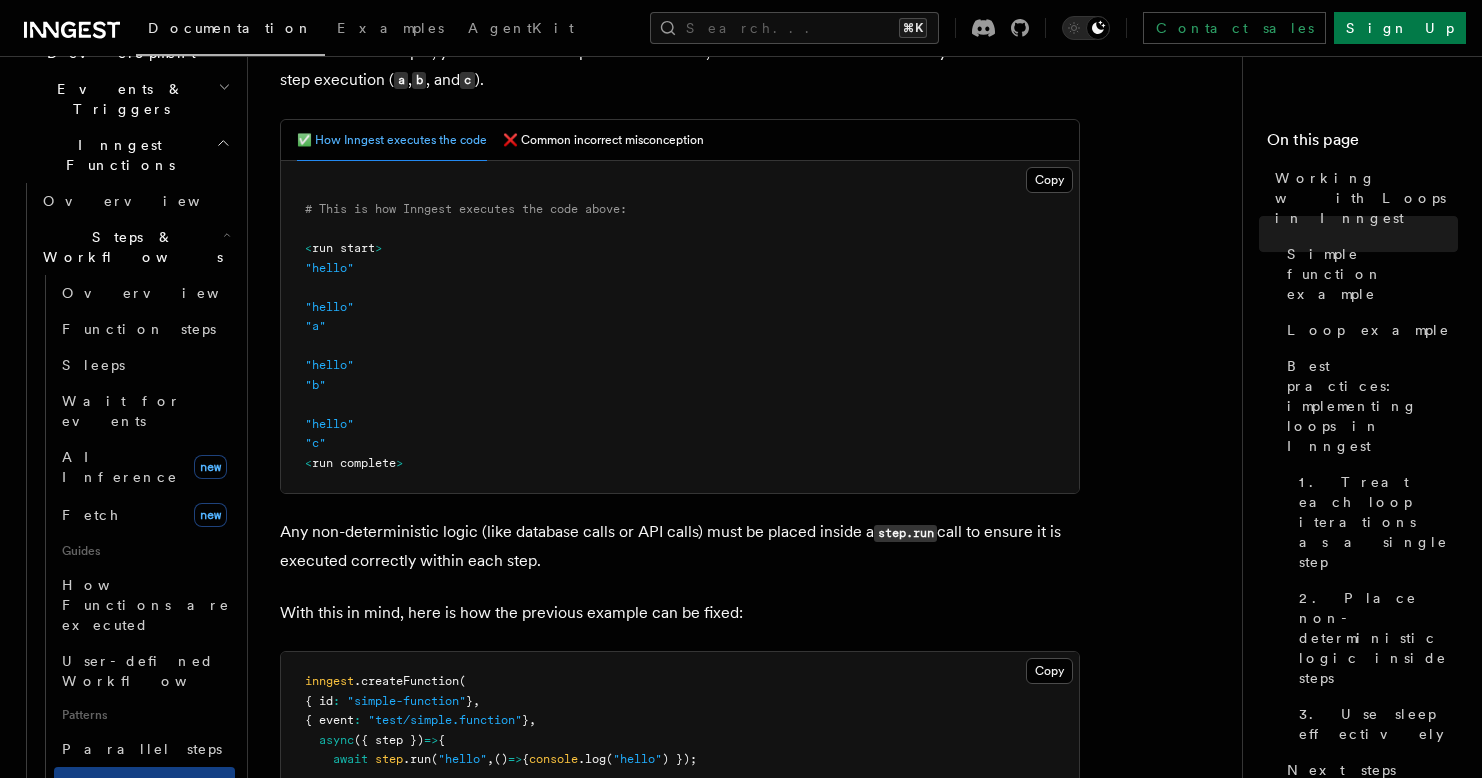 scroll, scrollTop: 954, scrollLeft: 0, axis: vertical 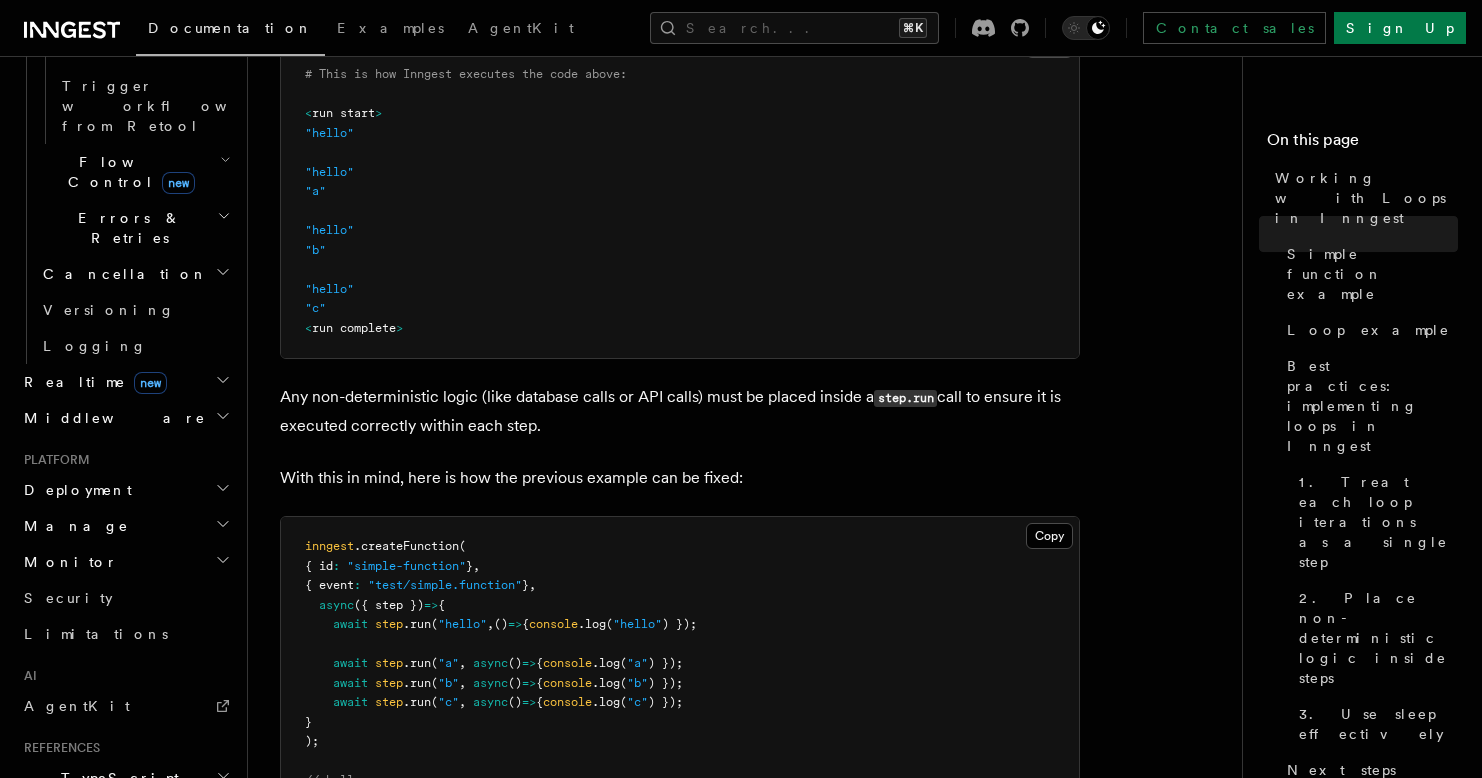 click on "TypeScript SDK" at bounding box center [116, 788] 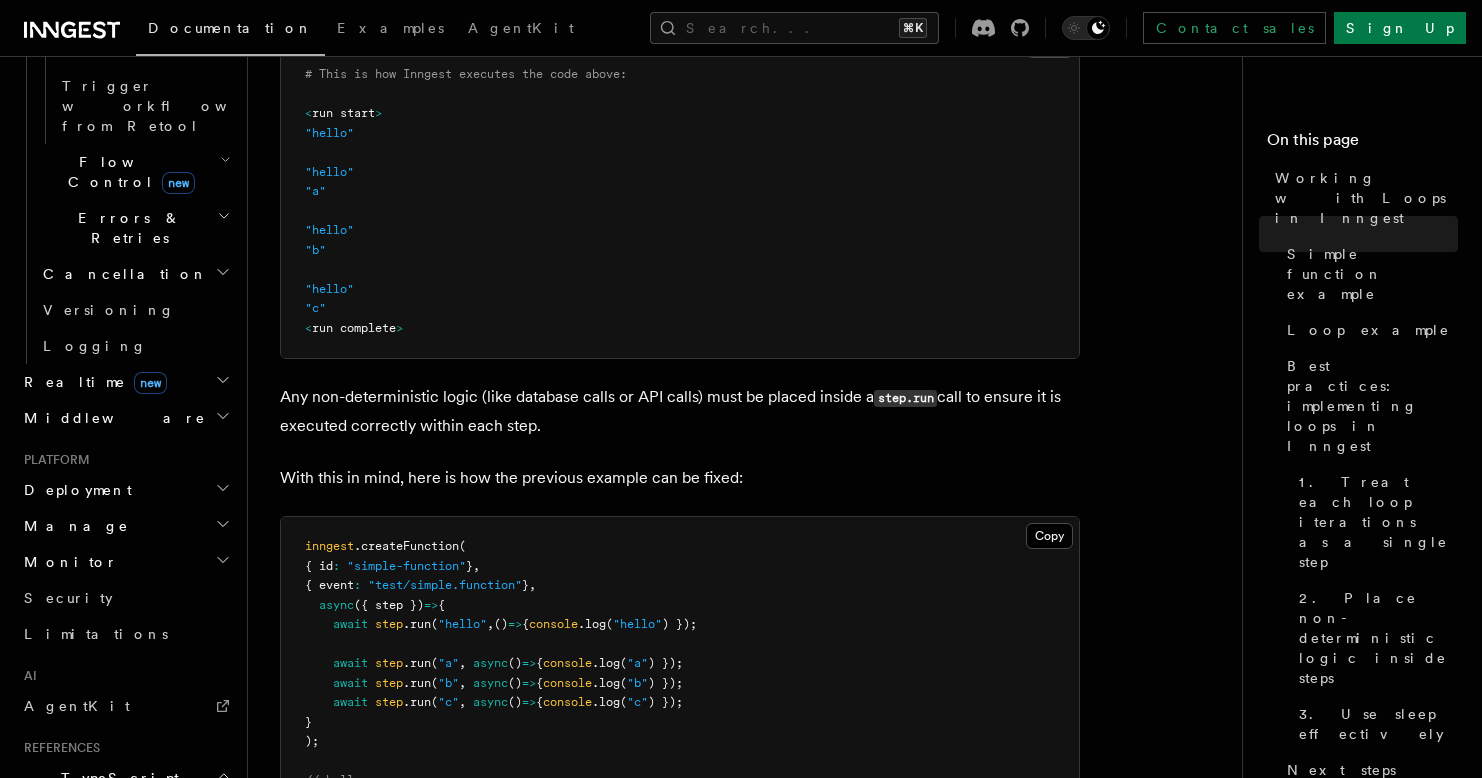 click on "Introduction" at bounding box center [115, 834] 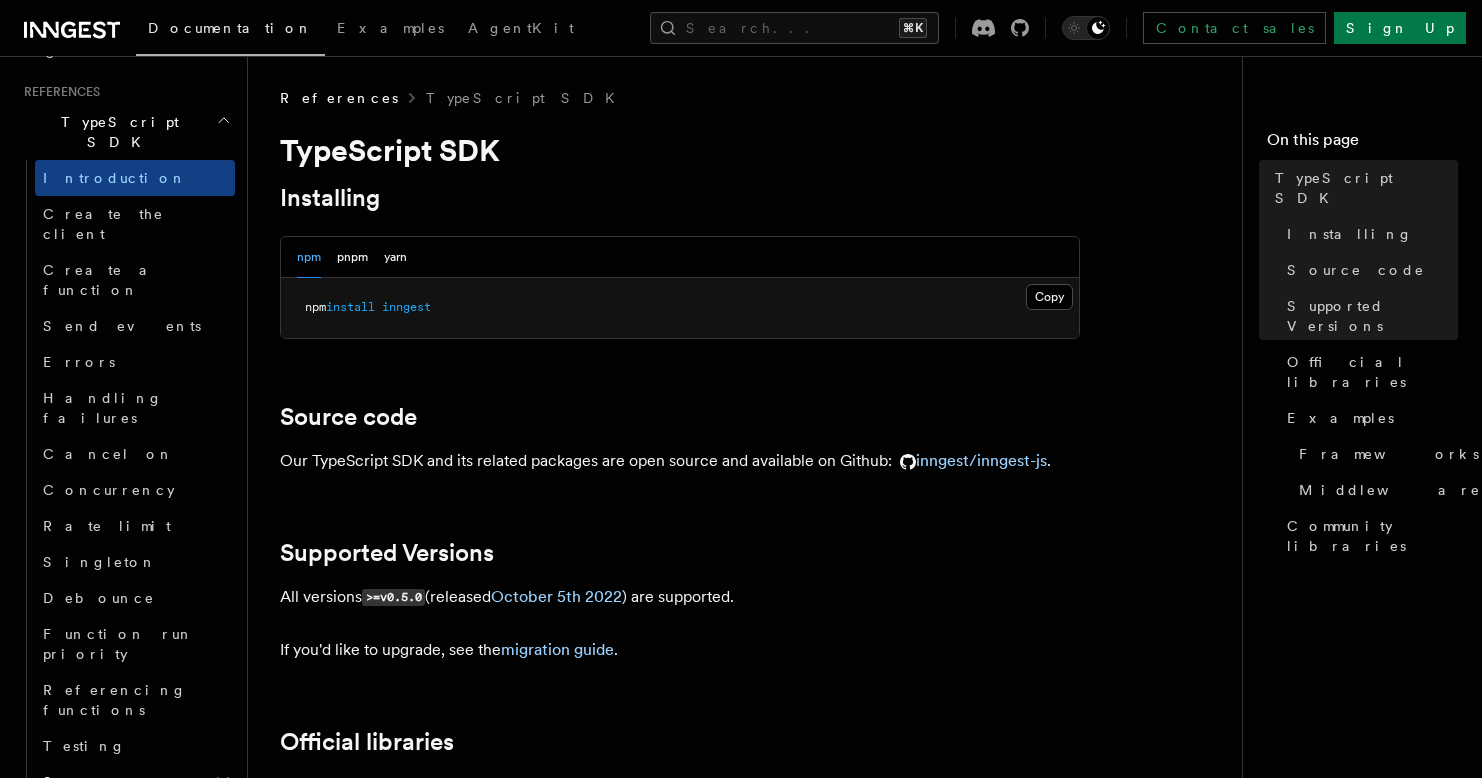 scroll, scrollTop: 1542, scrollLeft: 0, axis: vertical 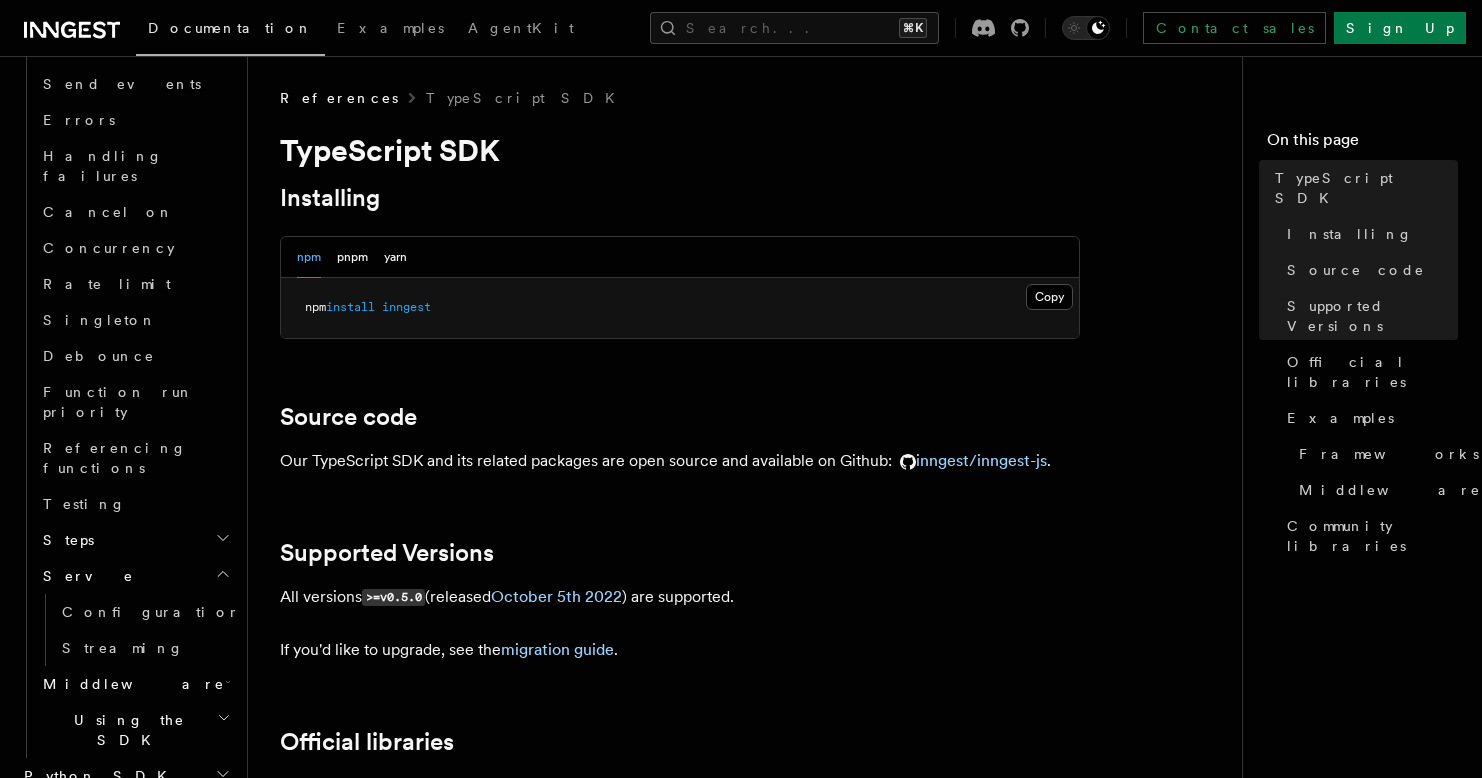 click on "Go SDK" at bounding box center [125, 812] 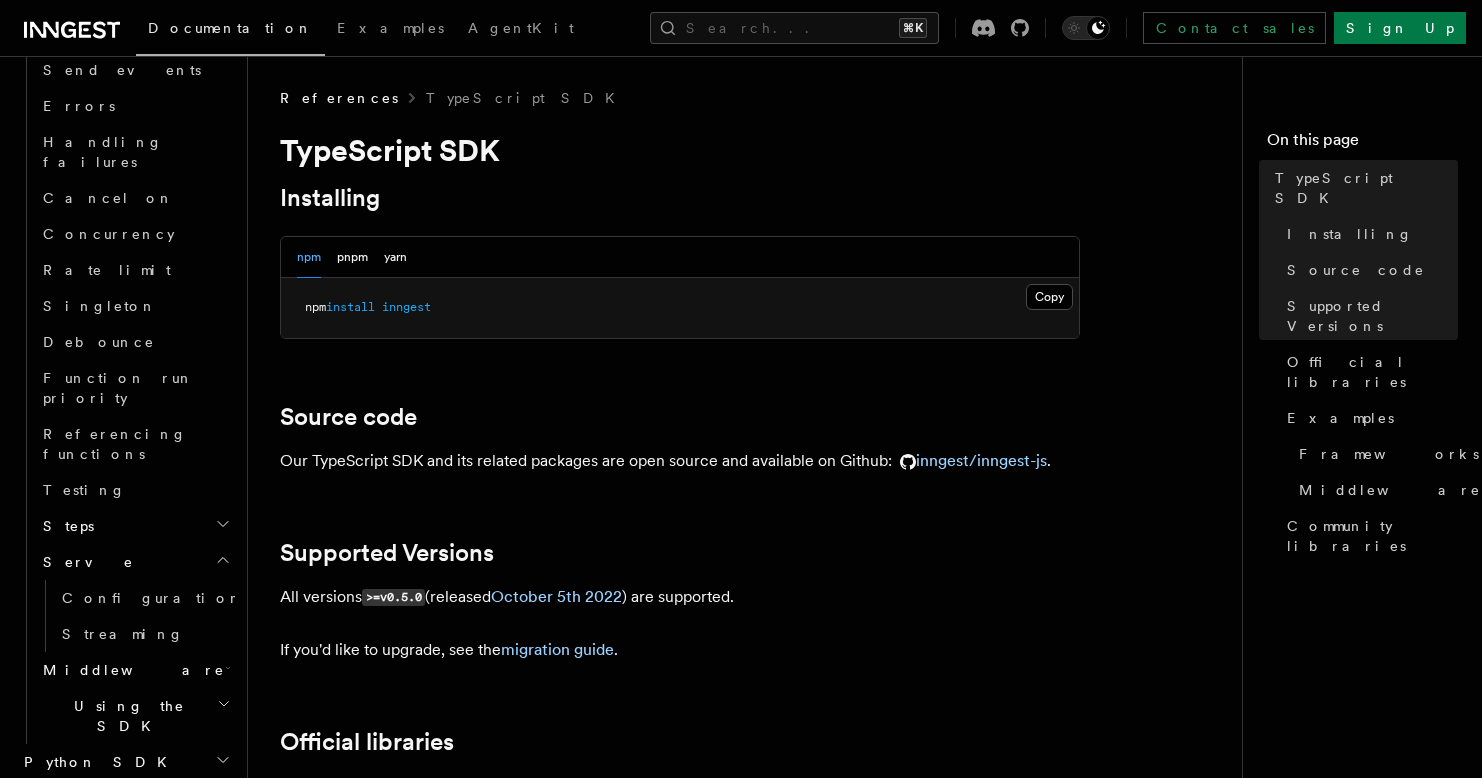 scroll, scrollTop: 1614, scrollLeft: 0, axis: vertical 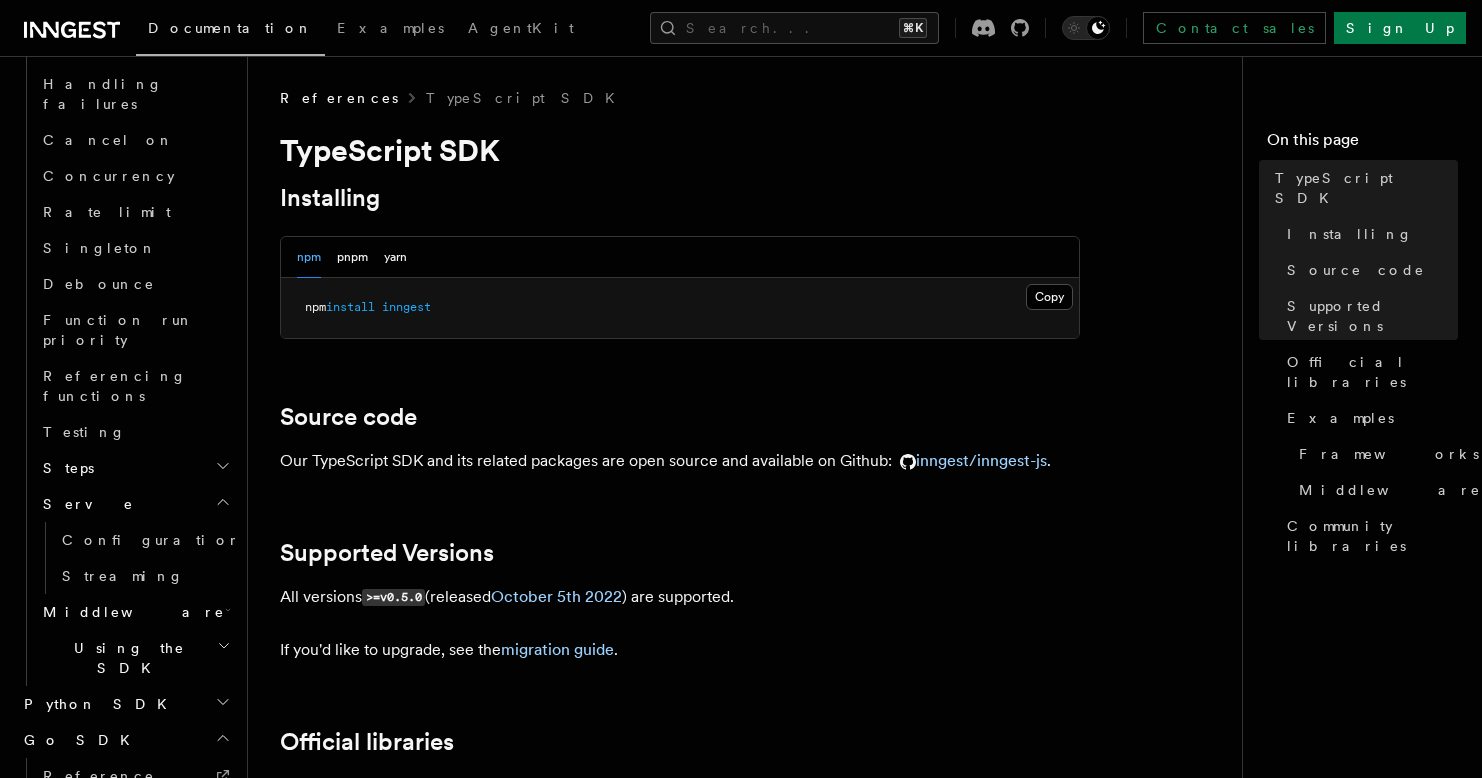 click on "REST API" at bounding box center [109, 848] 